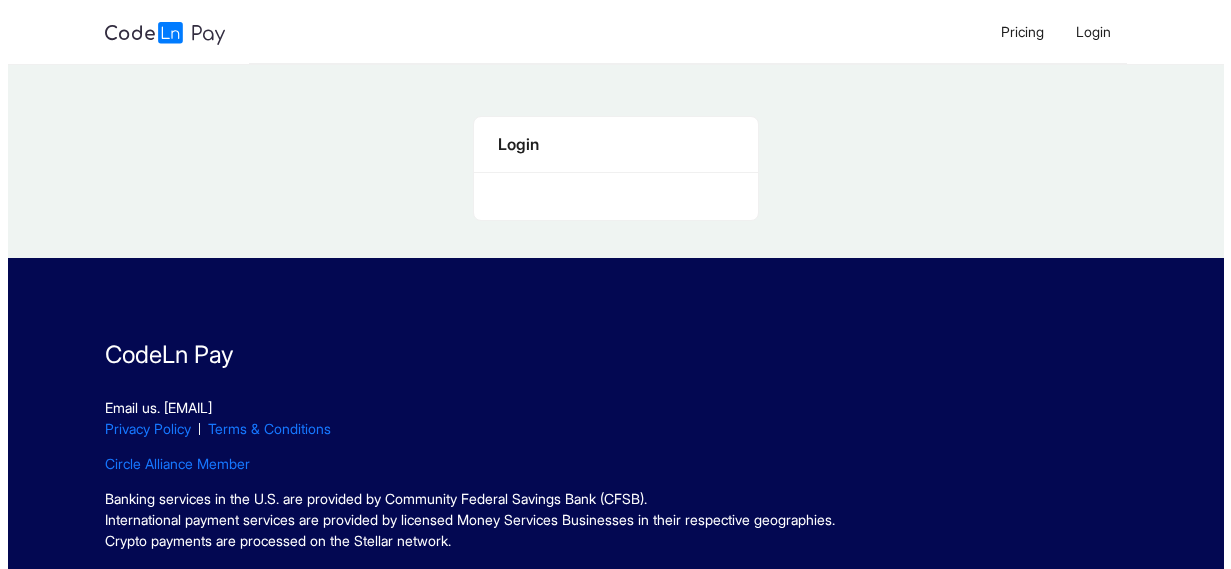 scroll, scrollTop: 0, scrollLeft: 0, axis: both 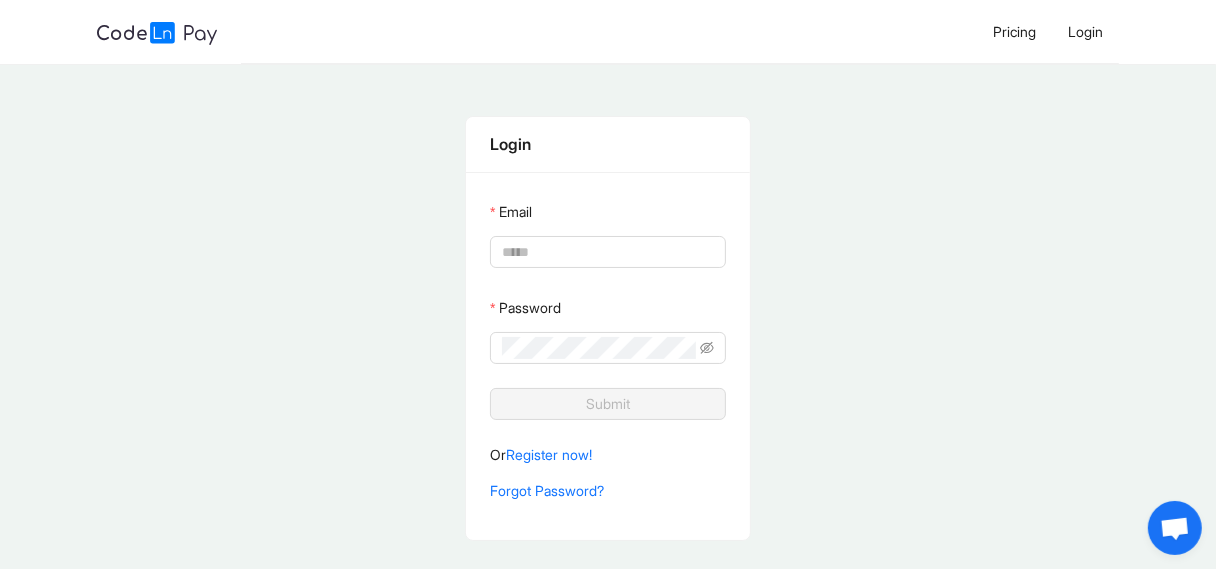 type on "**********" 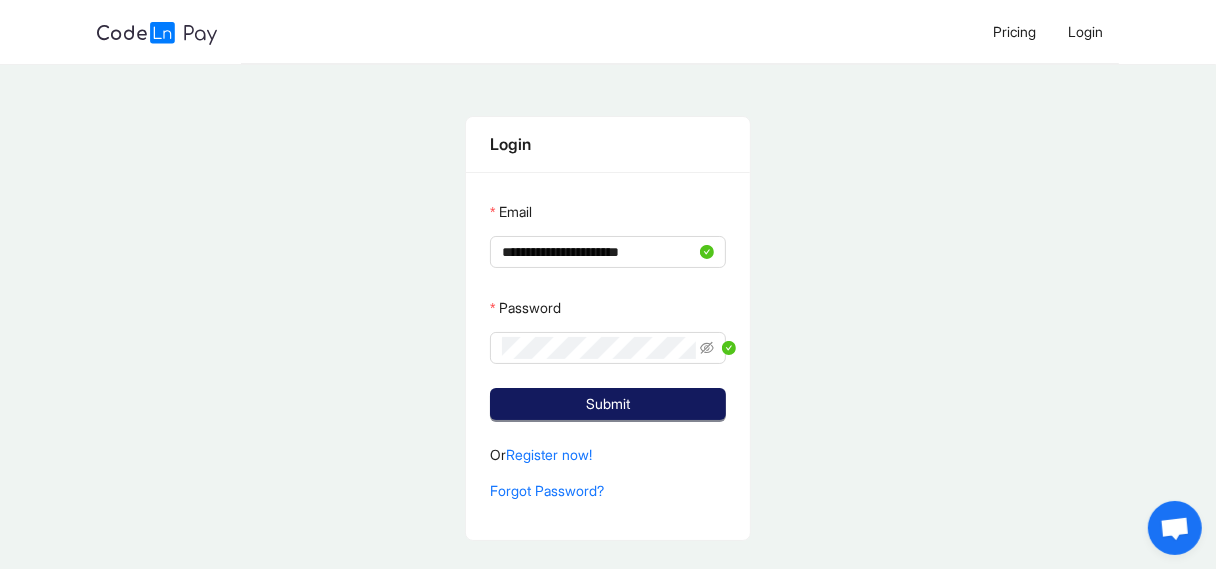 click on "Submit" 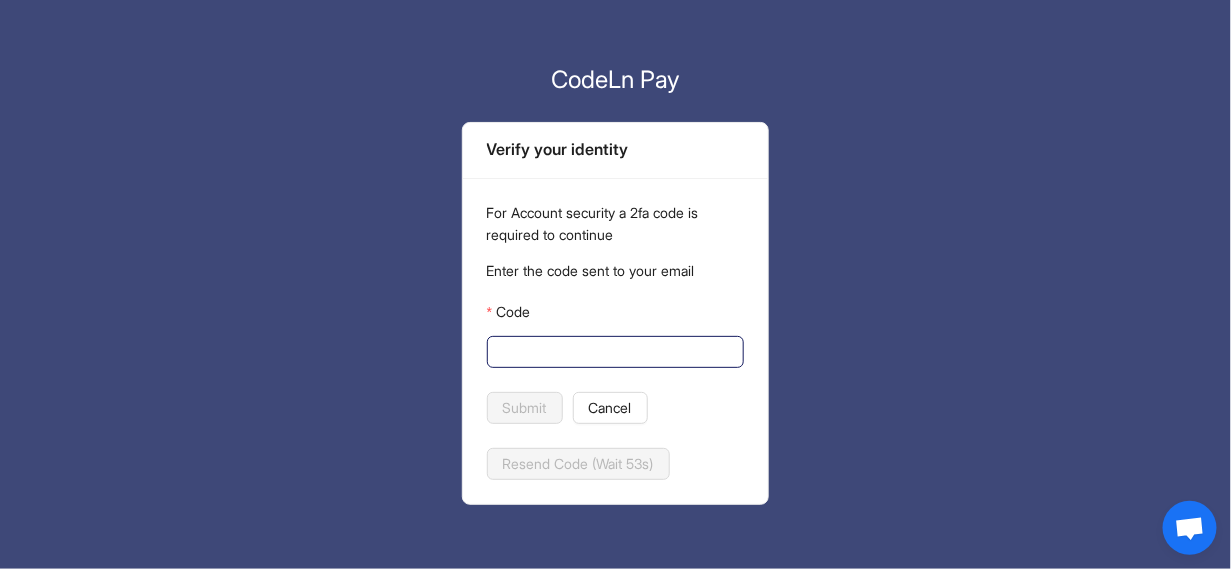 click 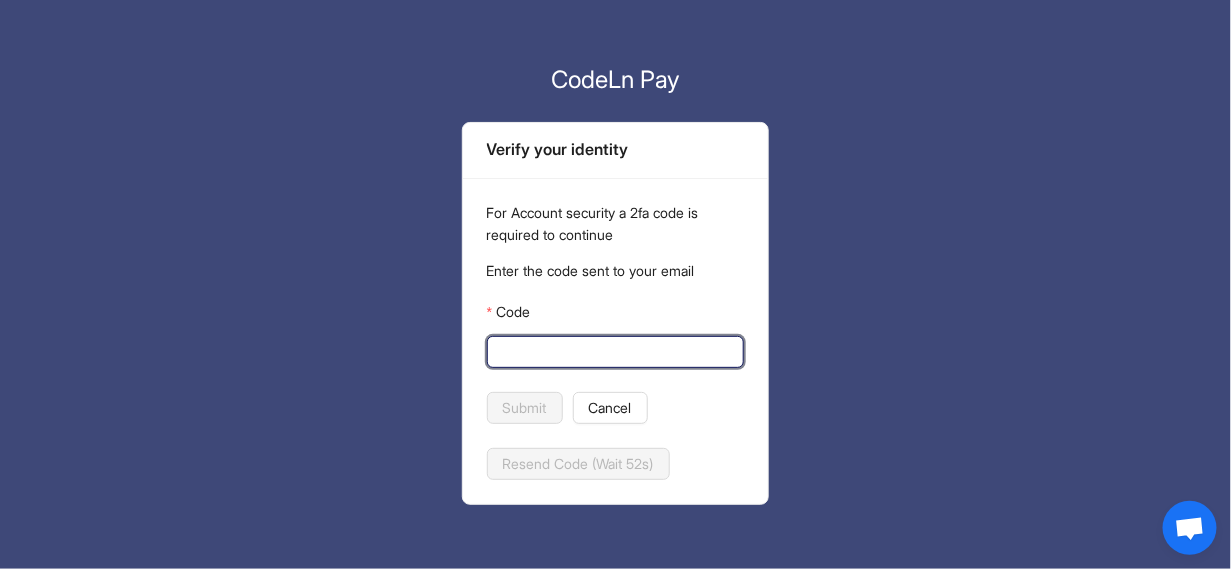 click on "Code" at bounding box center (614, 352) 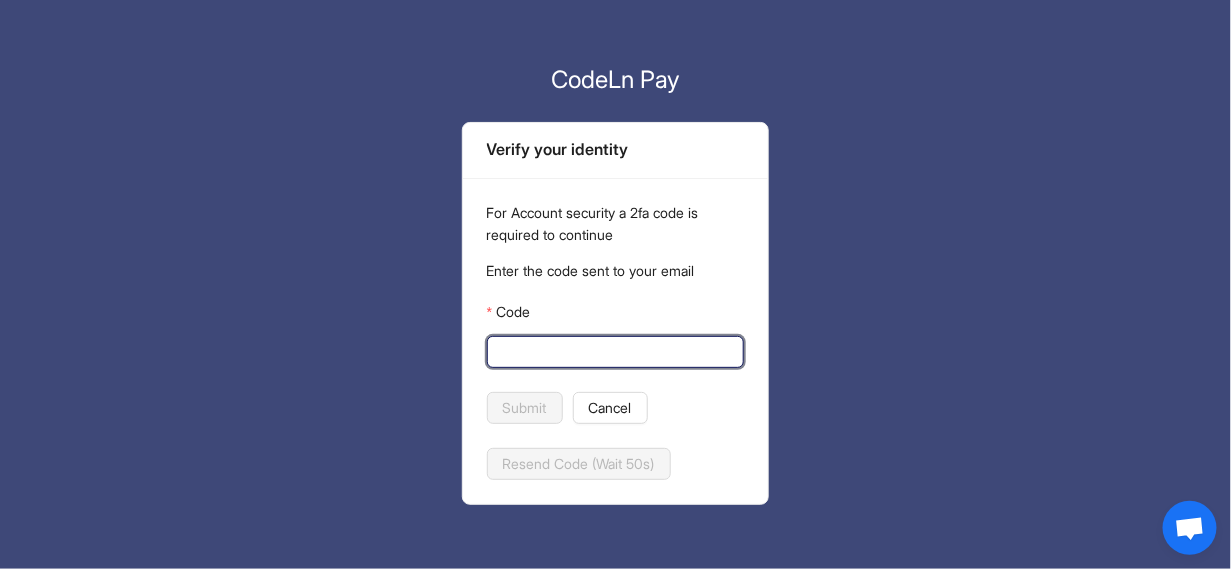paste on "**********" 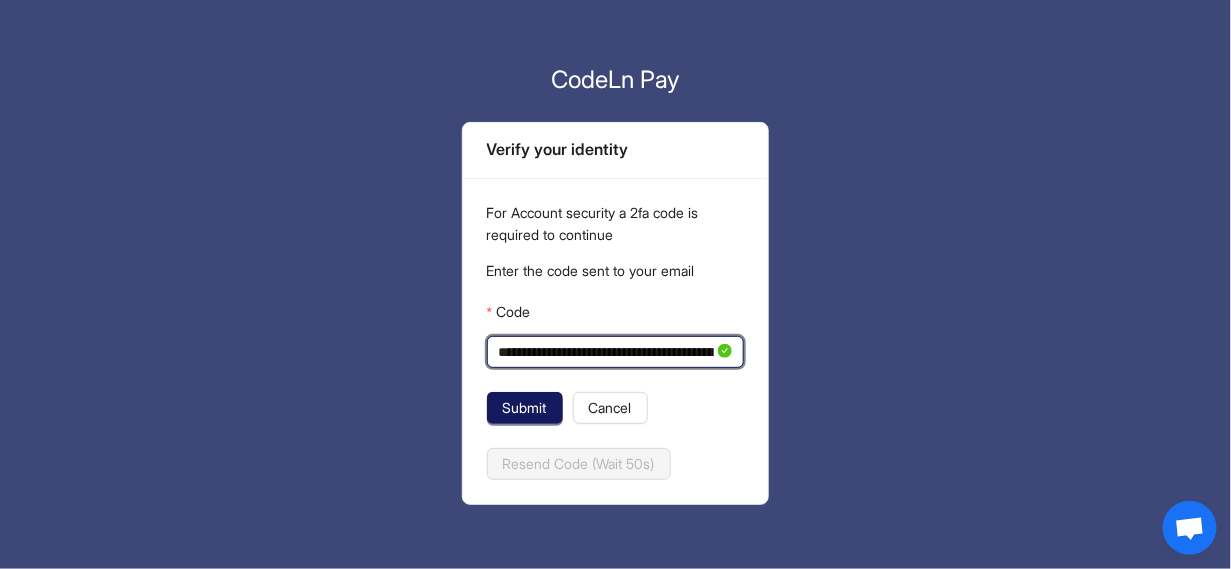 scroll, scrollTop: 0, scrollLeft: 12981, axis: horizontal 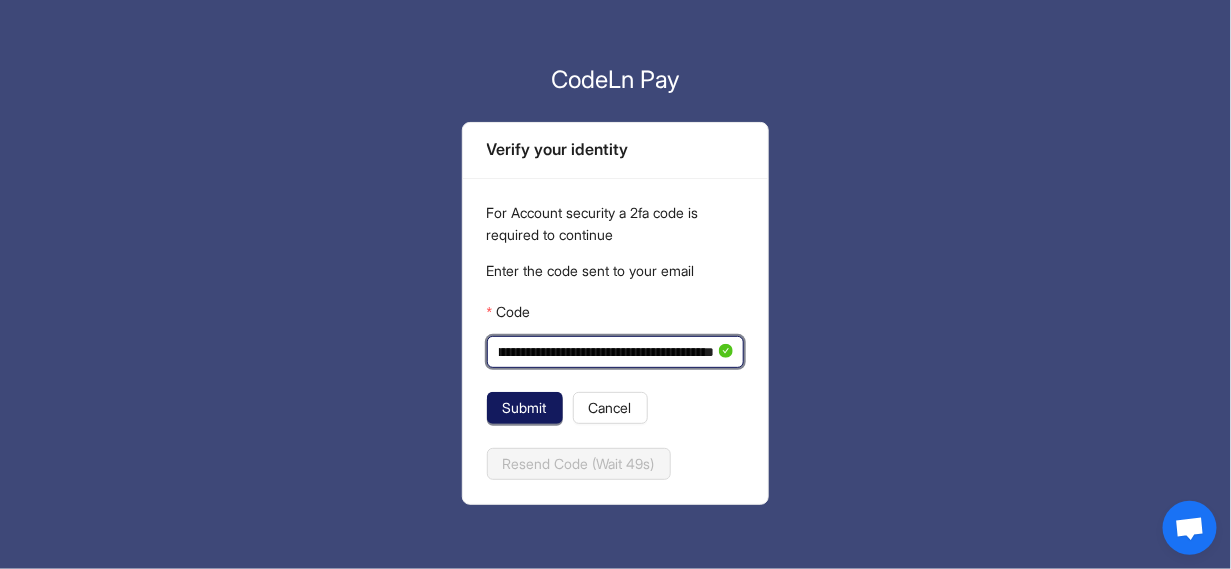 type on "**********" 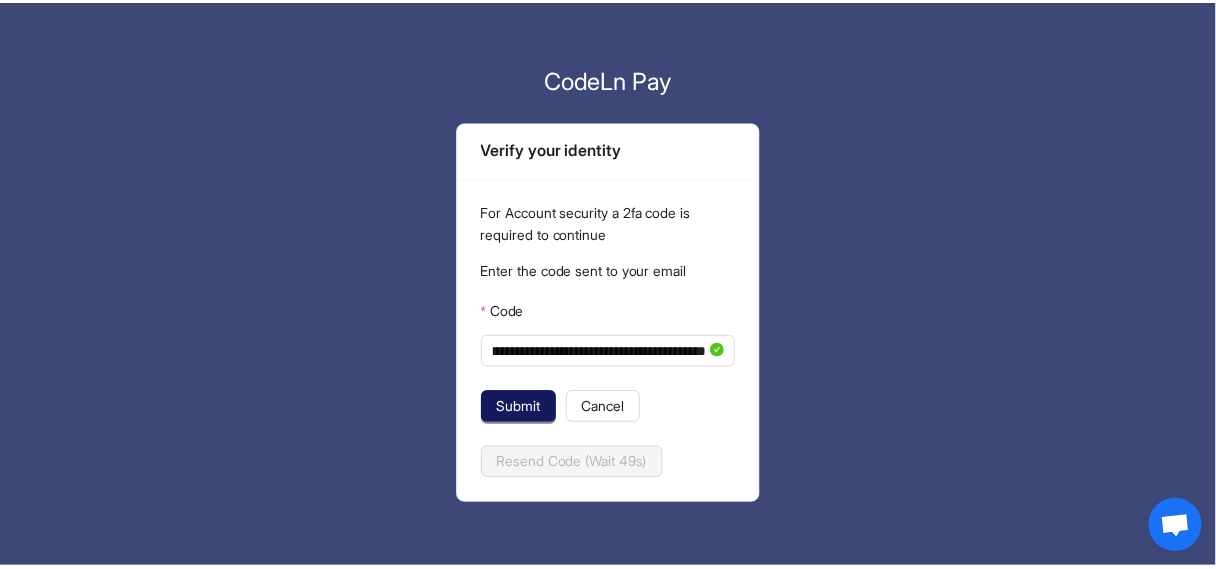 scroll, scrollTop: 0, scrollLeft: 0, axis: both 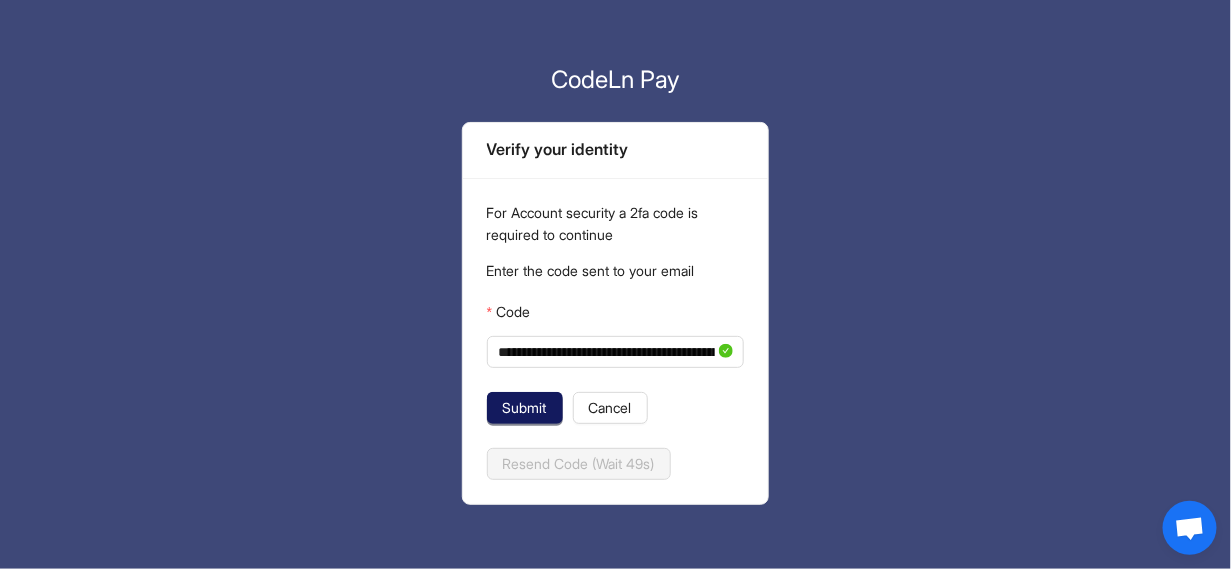 click on "Submit" 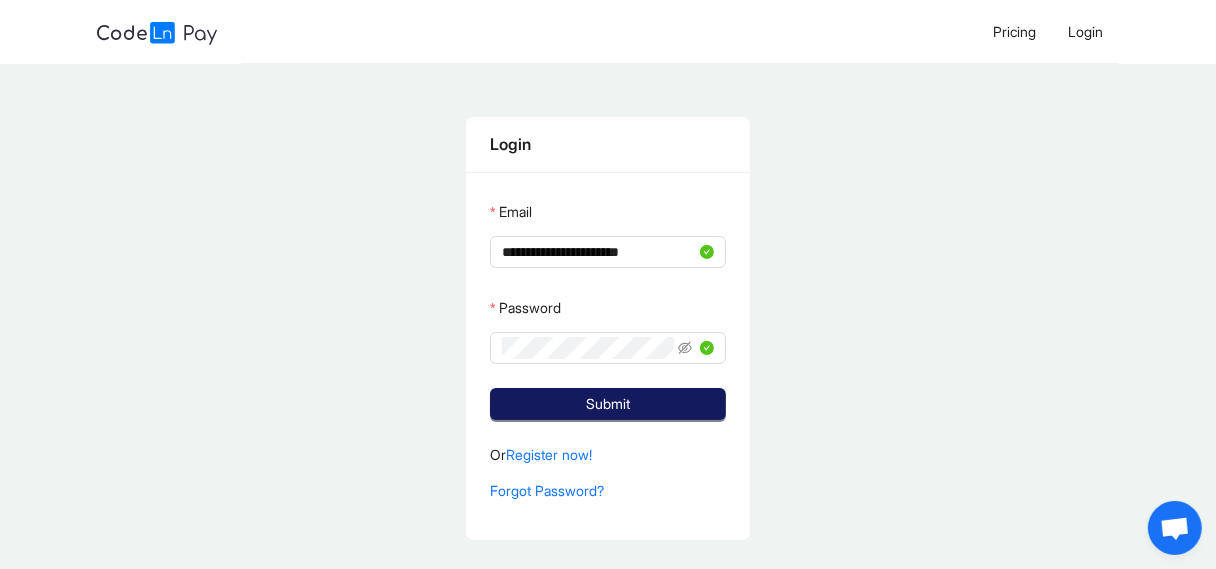 click on "Submit" 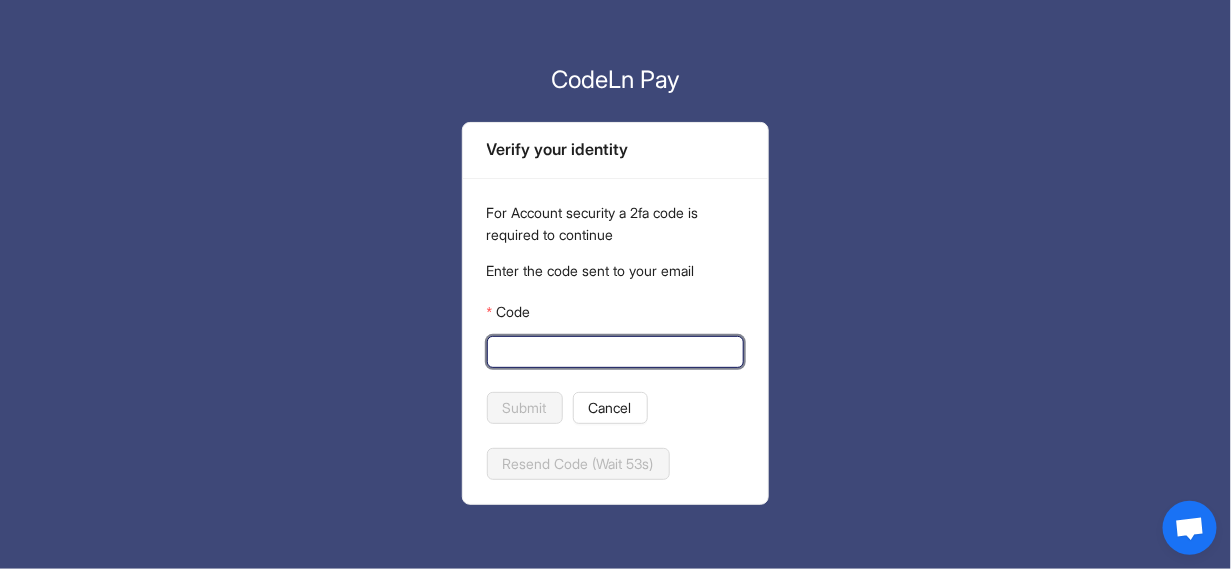 click on "Code" at bounding box center [614, 352] 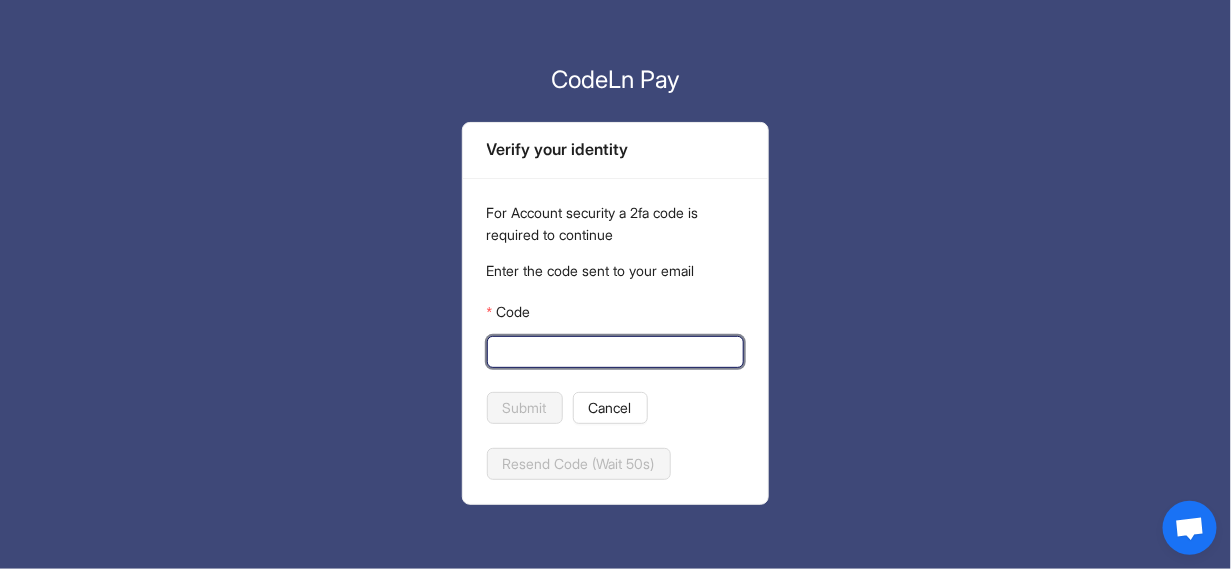 paste on "******" 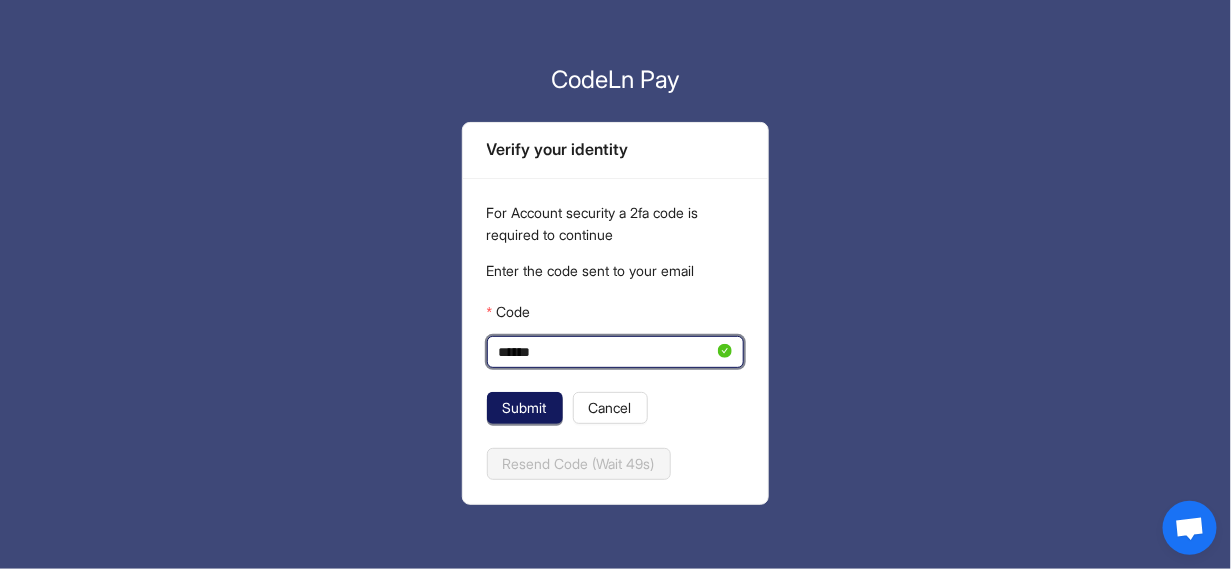 type on "******" 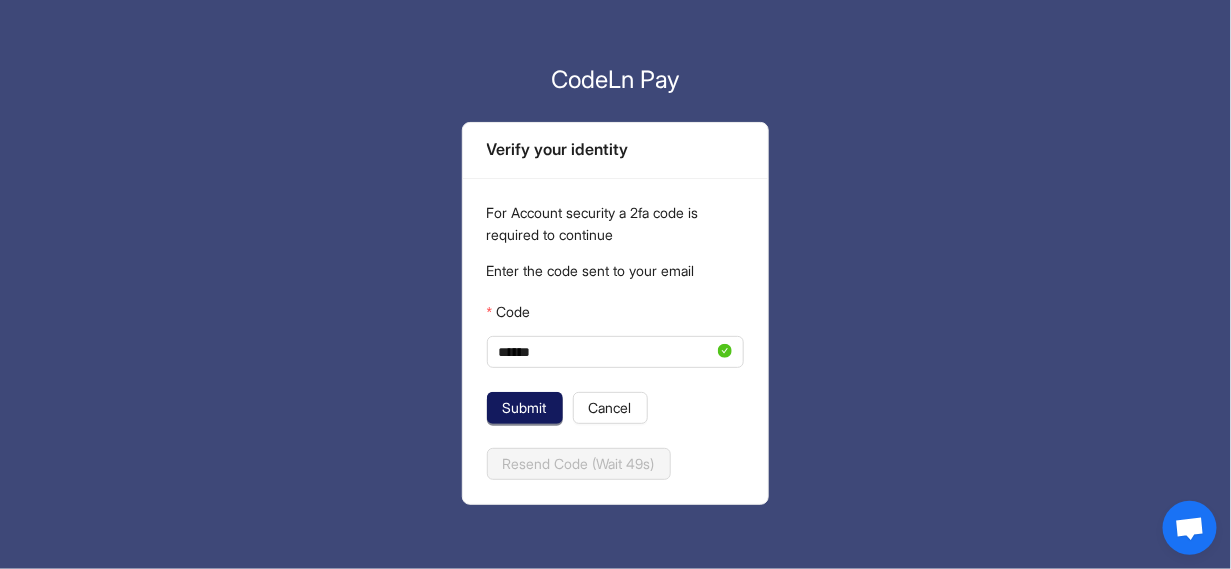 click on "Submit" 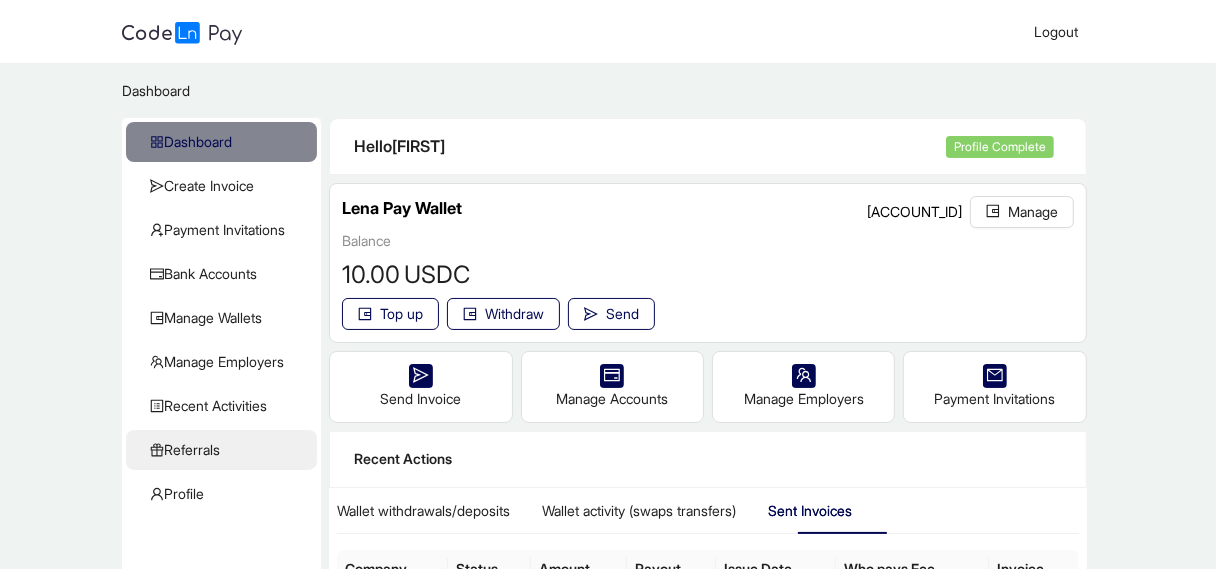 click on "Referrals" 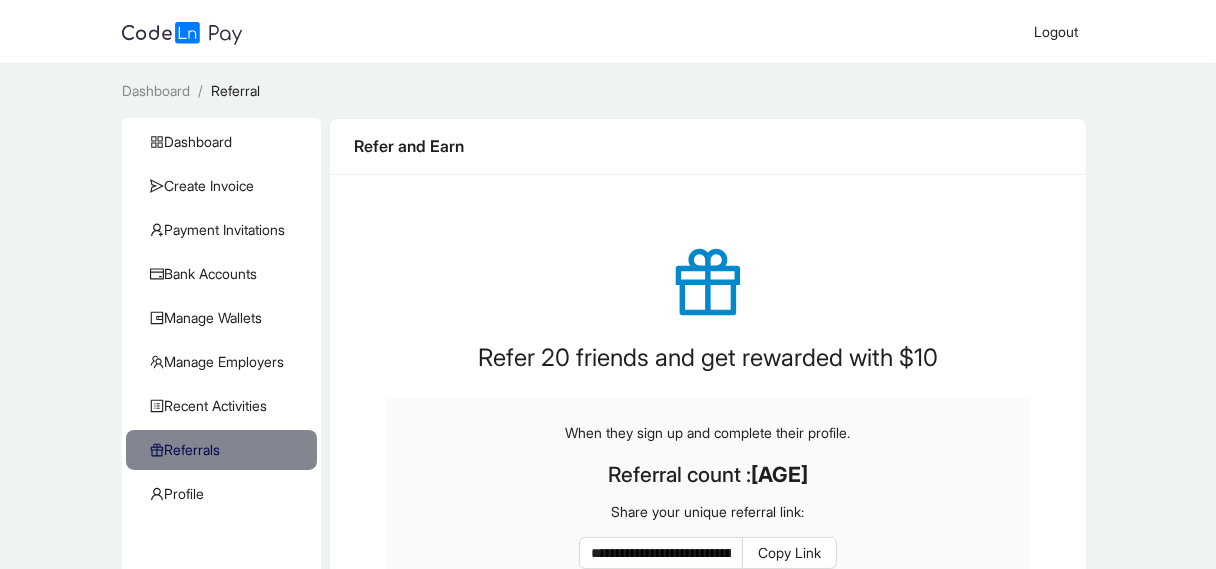 click on "**********" at bounding box center (707, 550) 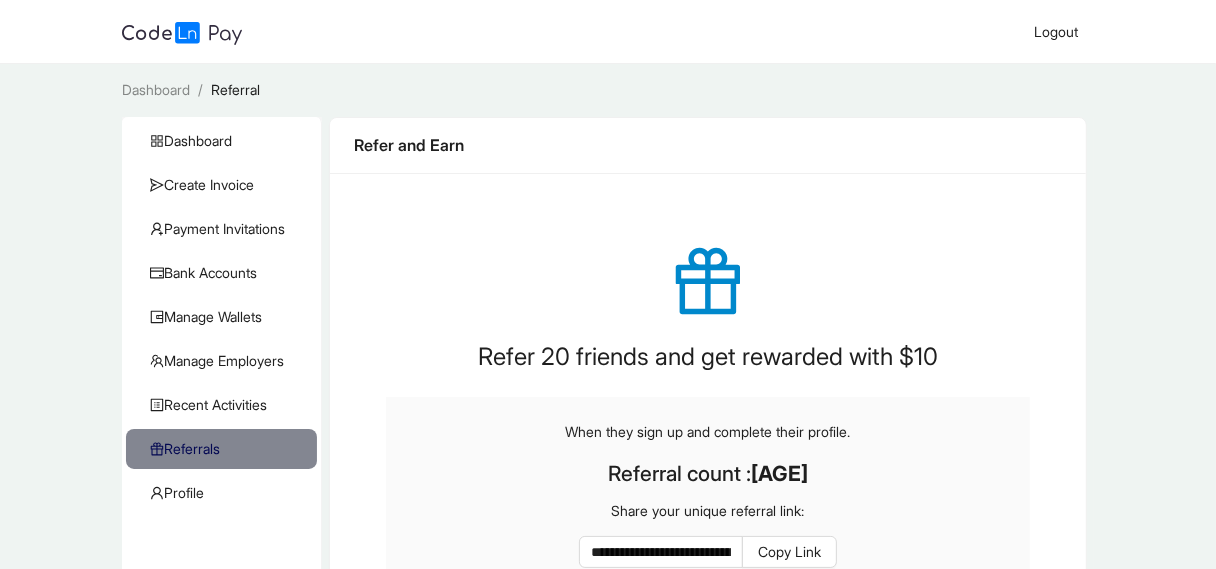 scroll, scrollTop: 0, scrollLeft: 0, axis: both 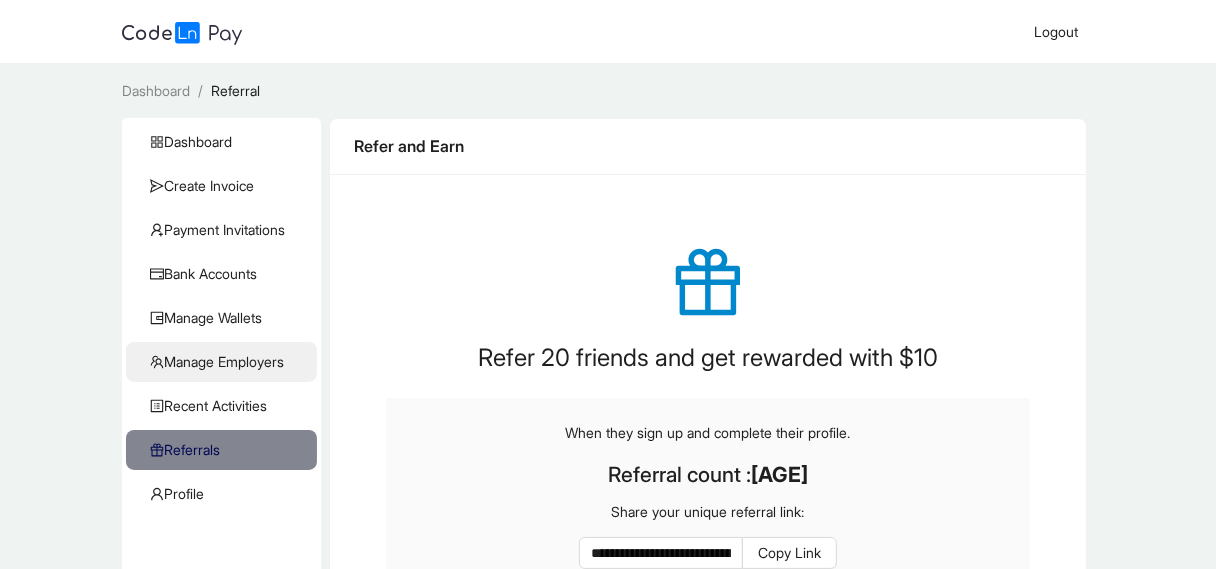 click on "Manage Employers" 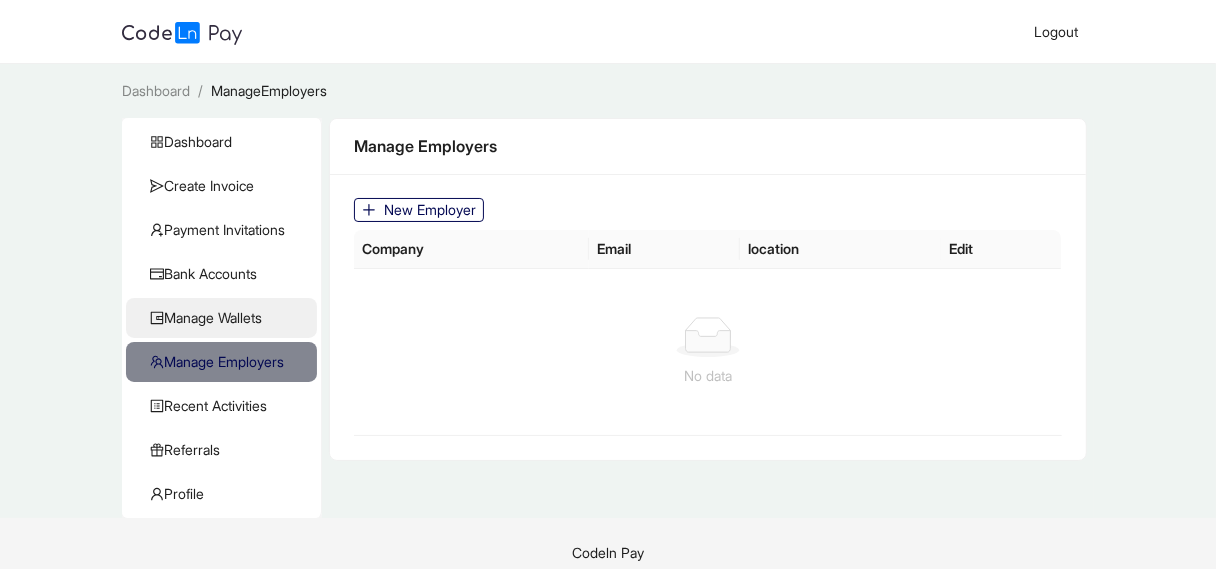 click on "Manage Wallets" 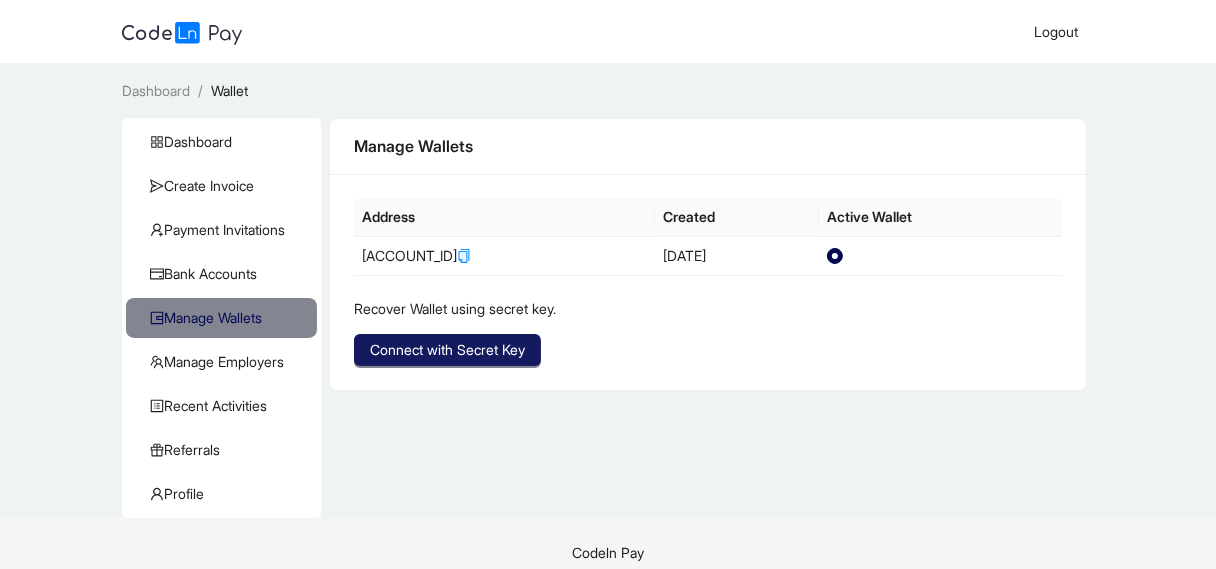 click on "Connect with Secret Key" 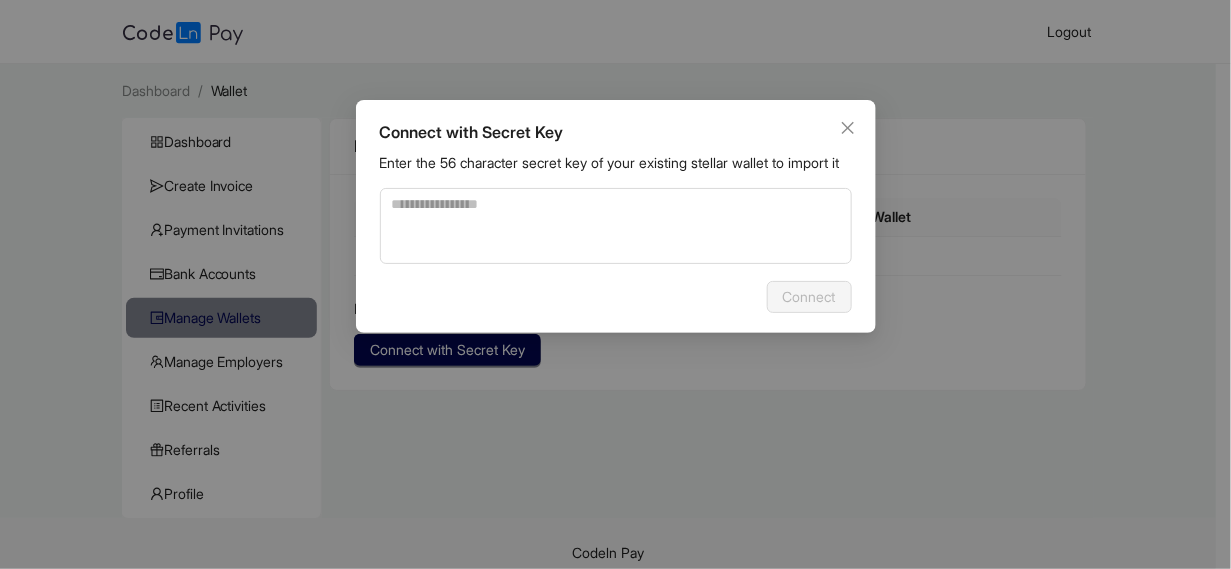 click on "Connect with Secret Key Enter the 56 character secret key of your existing stellar wallet to import it Connect" at bounding box center (615, 284) 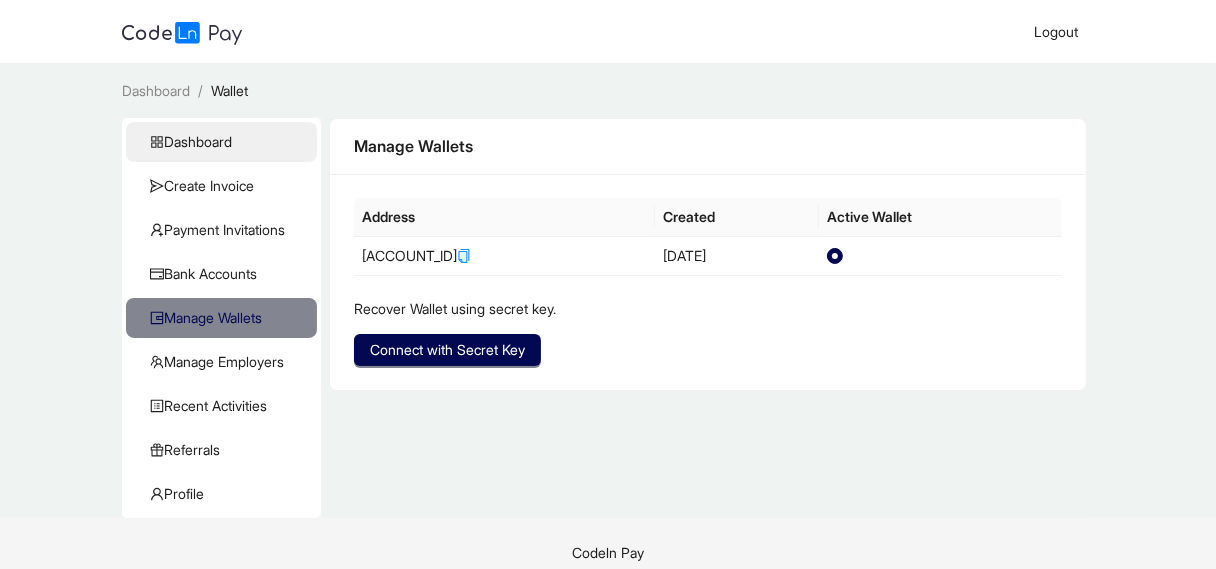 click on "Dashboard" 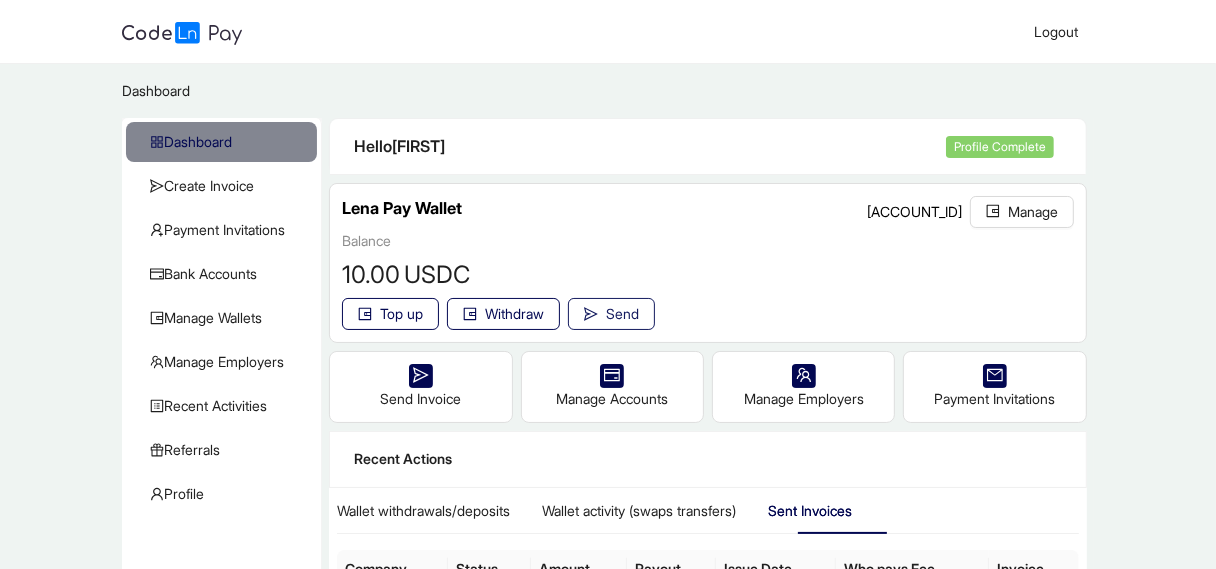 click on "Send" 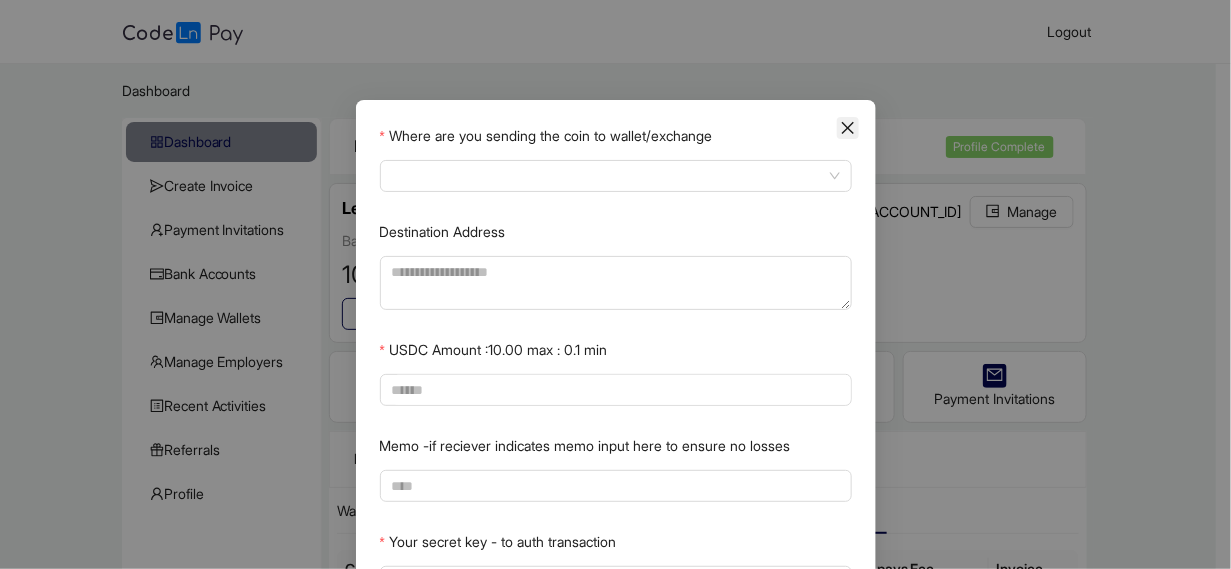 click 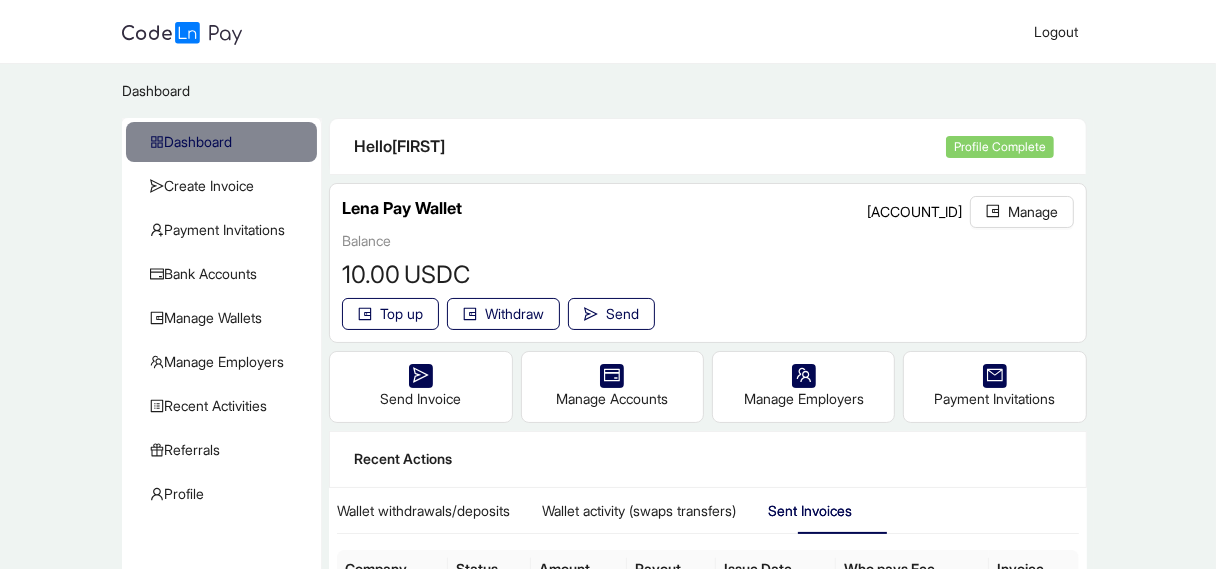 click on "[ACCOUNT_ID]" at bounding box center (914, 211) 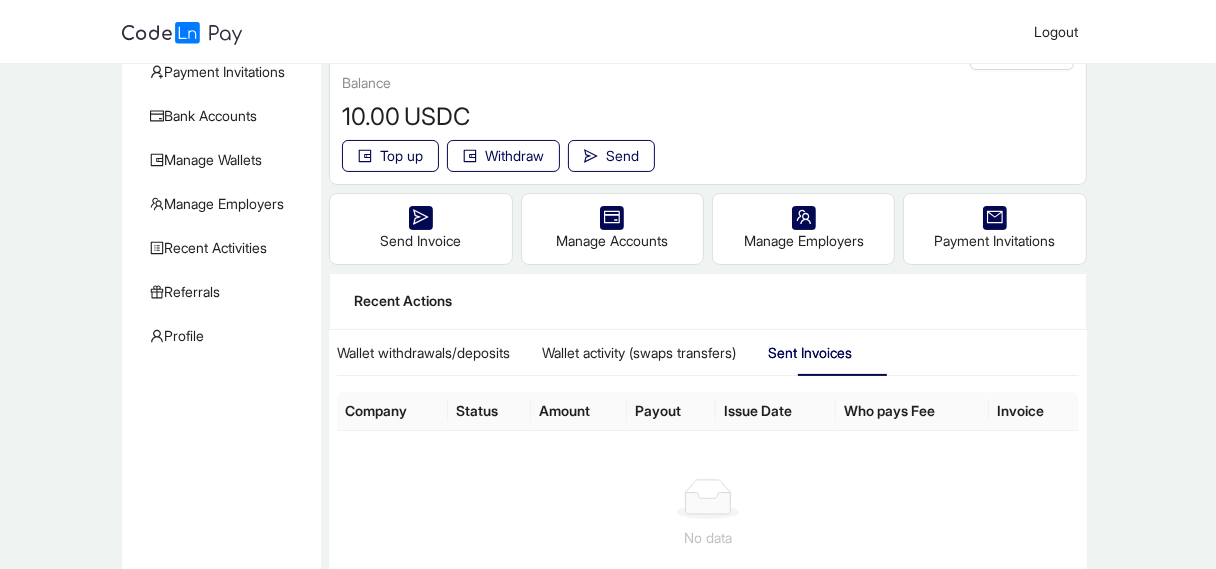 scroll, scrollTop: 198, scrollLeft: 0, axis: vertical 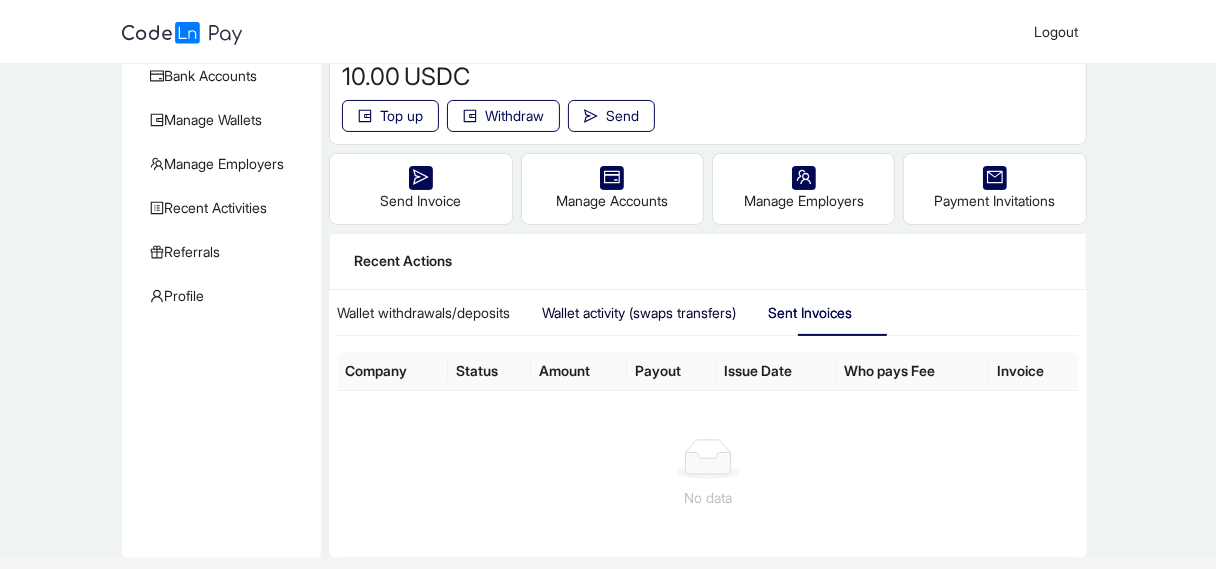 click on "Wallet activity (swaps transfers)" at bounding box center (639, 313) 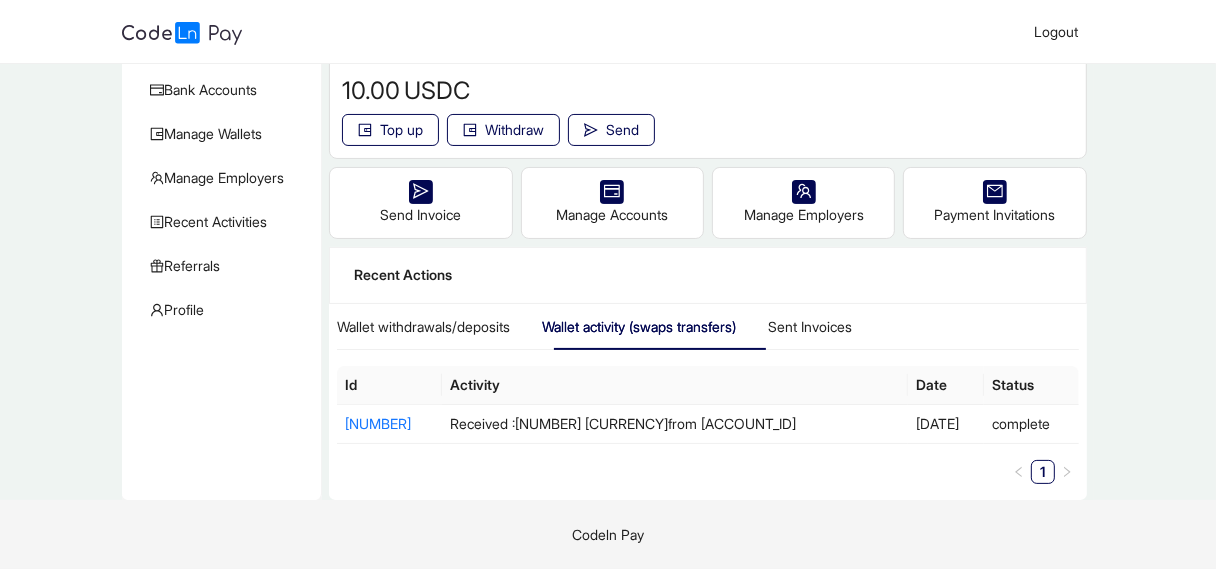 scroll, scrollTop: 181, scrollLeft: 0, axis: vertical 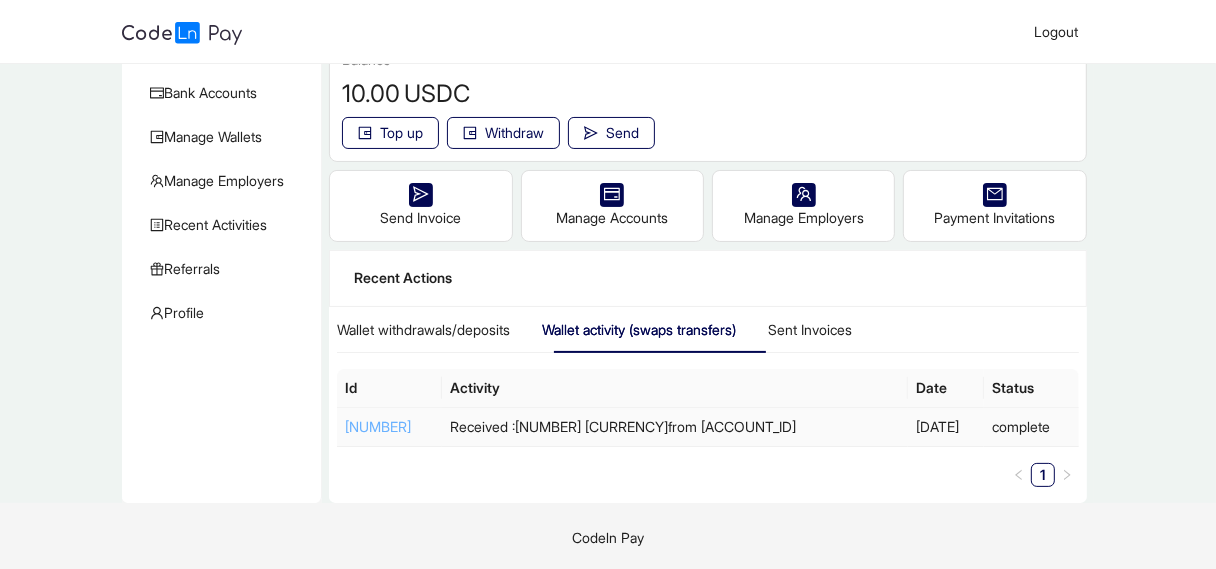click on "[NUMBER]" at bounding box center (378, 426) 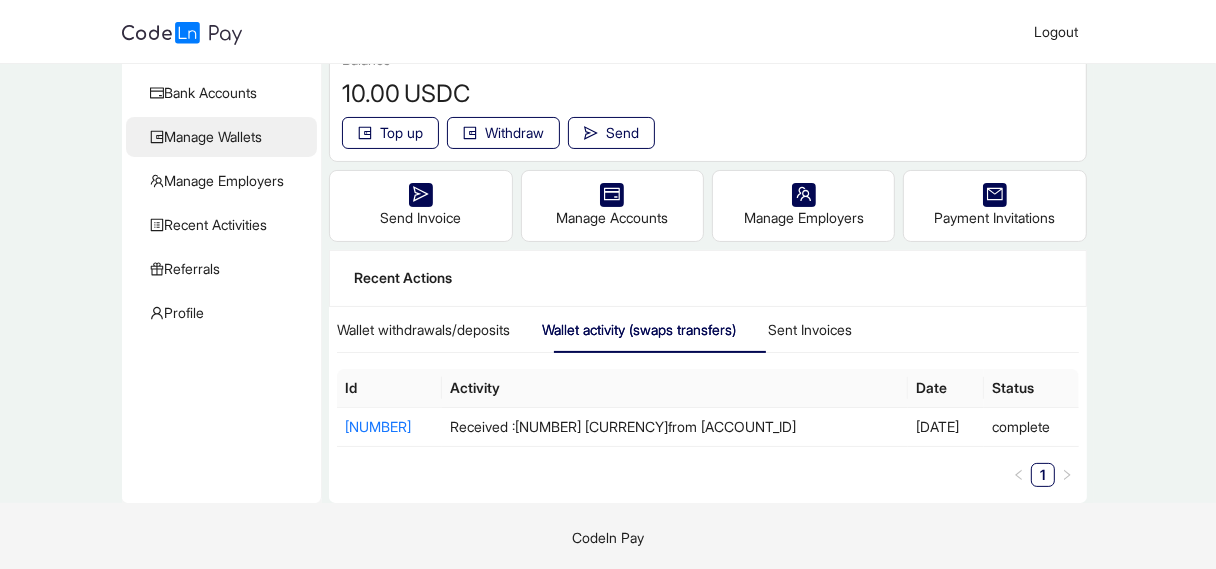 click on "Manage Wallets" 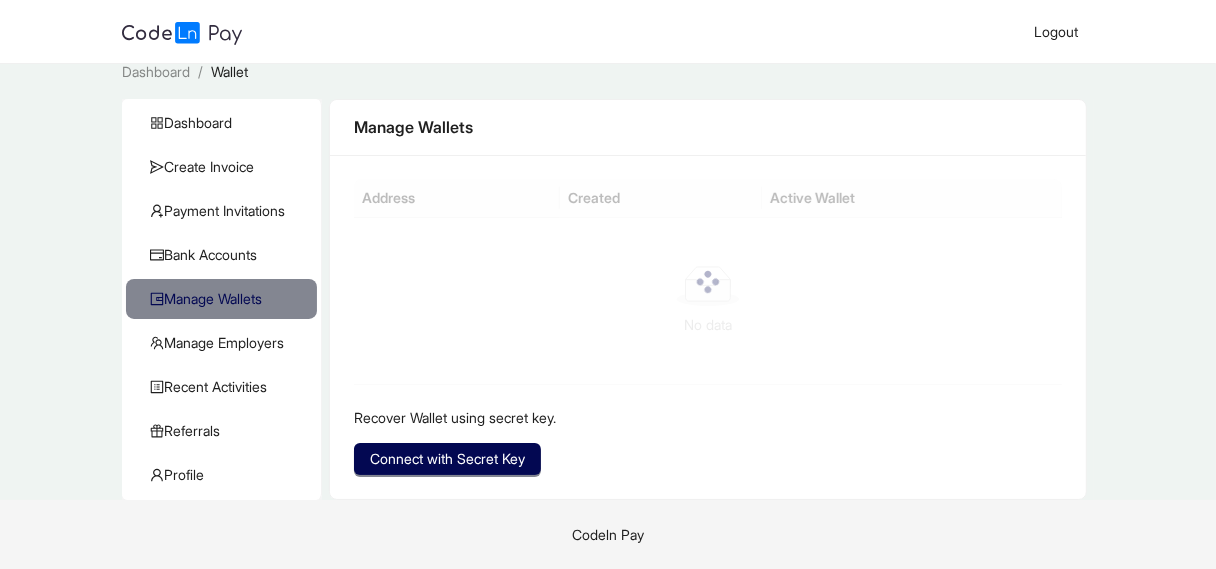 scroll, scrollTop: 0, scrollLeft: 0, axis: both 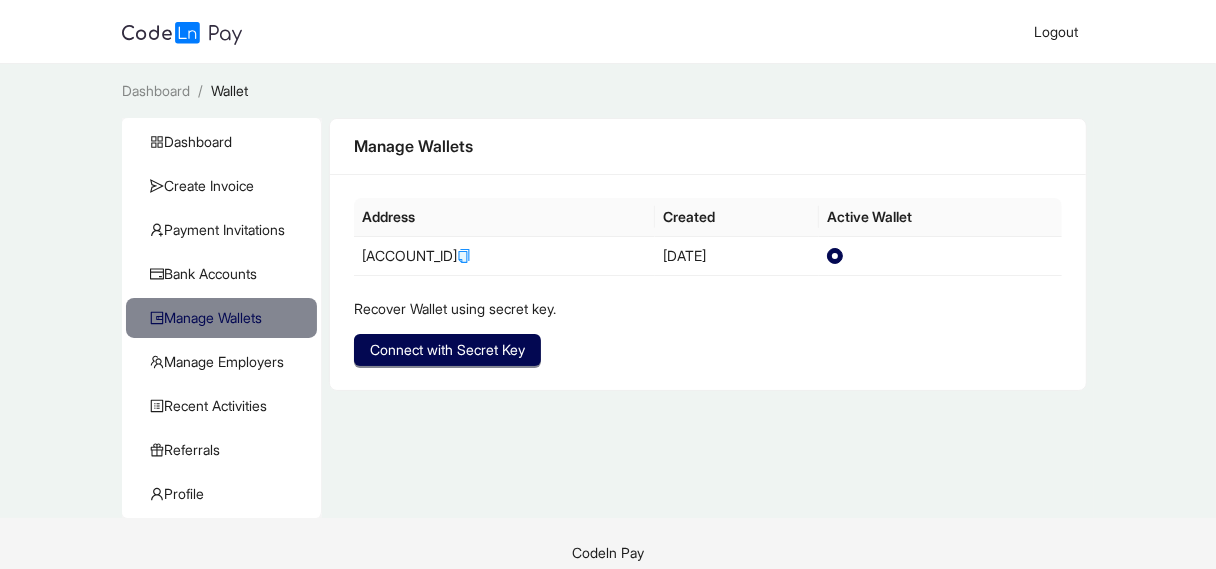 click on "Active Wallet" 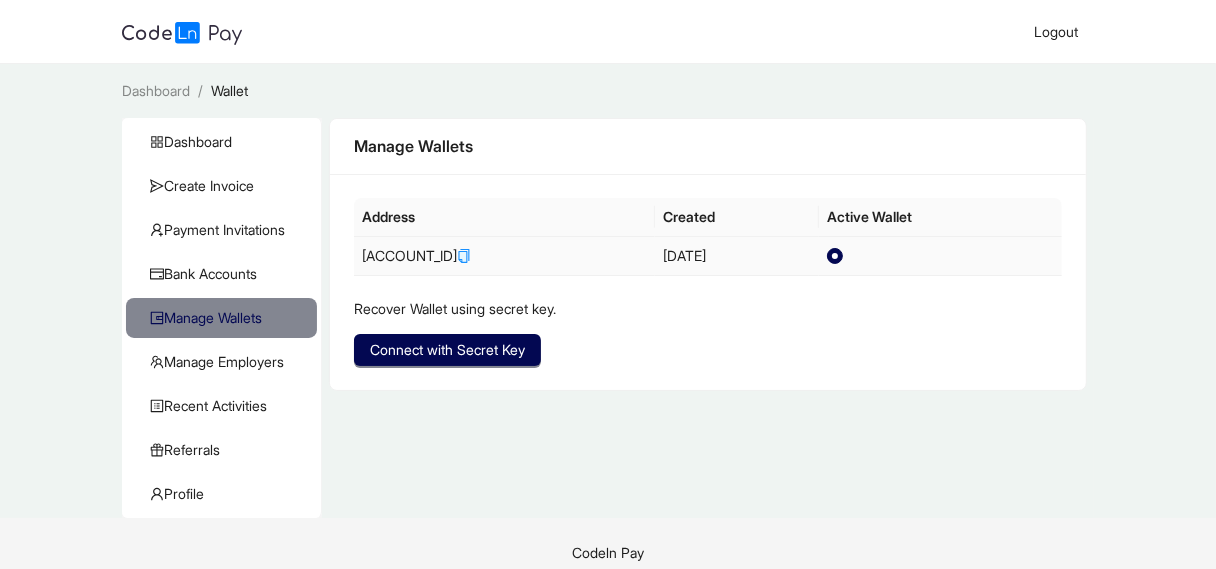 click on "[DATE]" 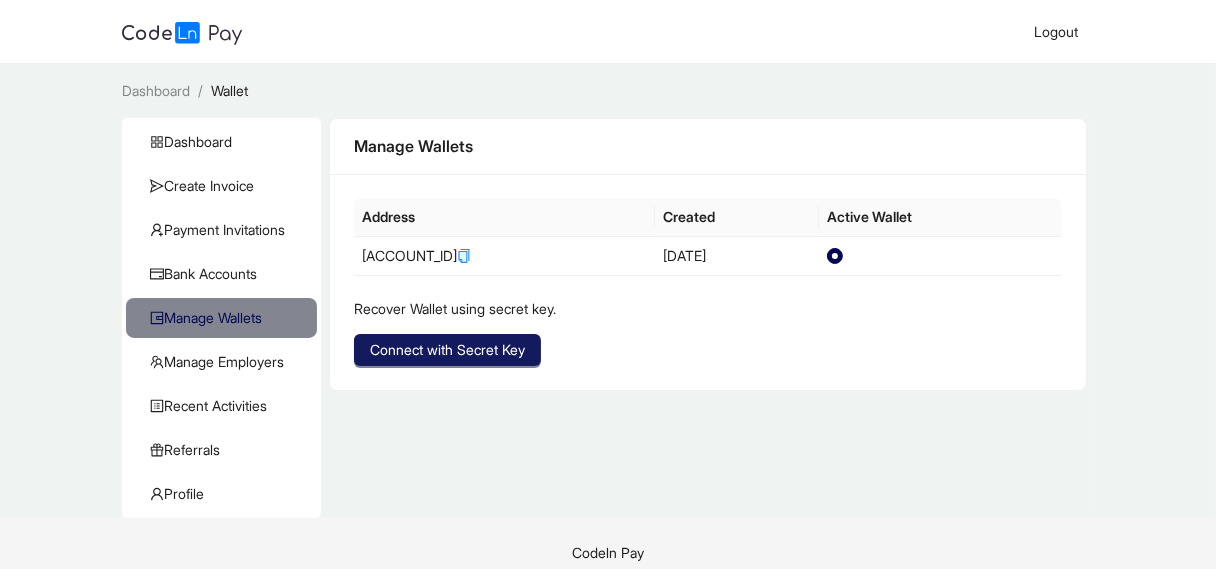click on "Connect with Secret Key" 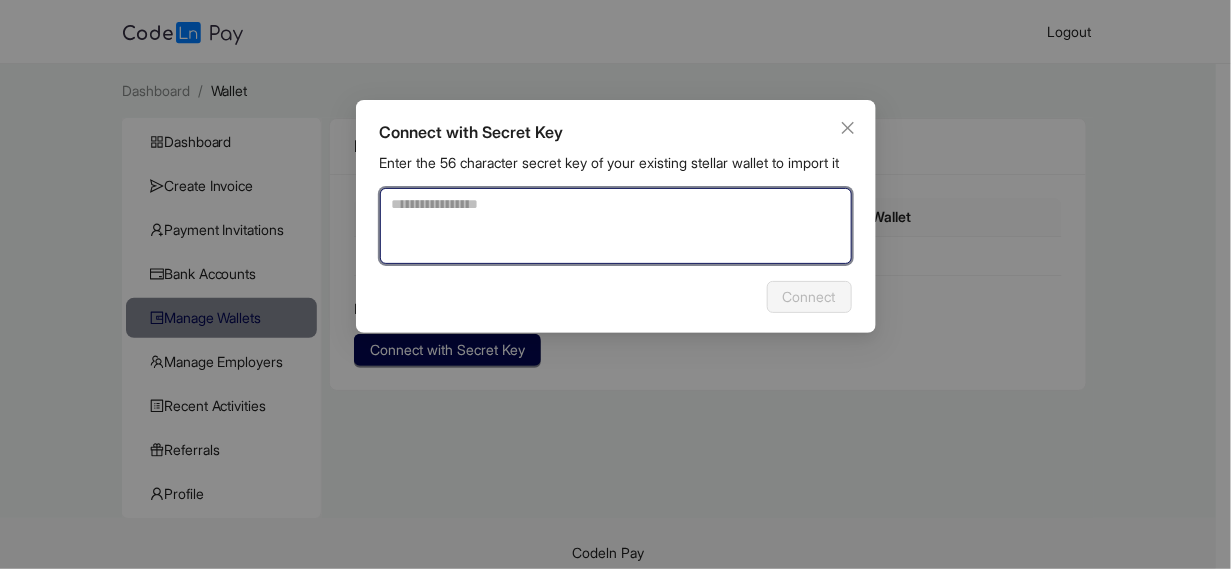 click 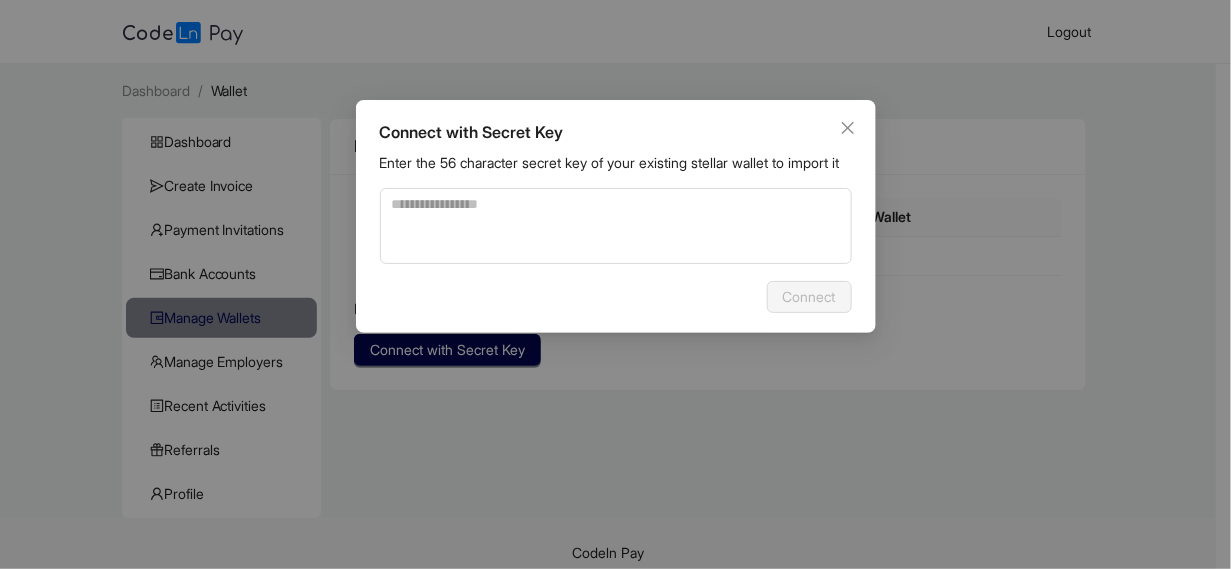 click on "Connect with Secret Key Enter the 56 character secret key of your existing stellar wallet to import it Connect" at bounding box center [615, 284] 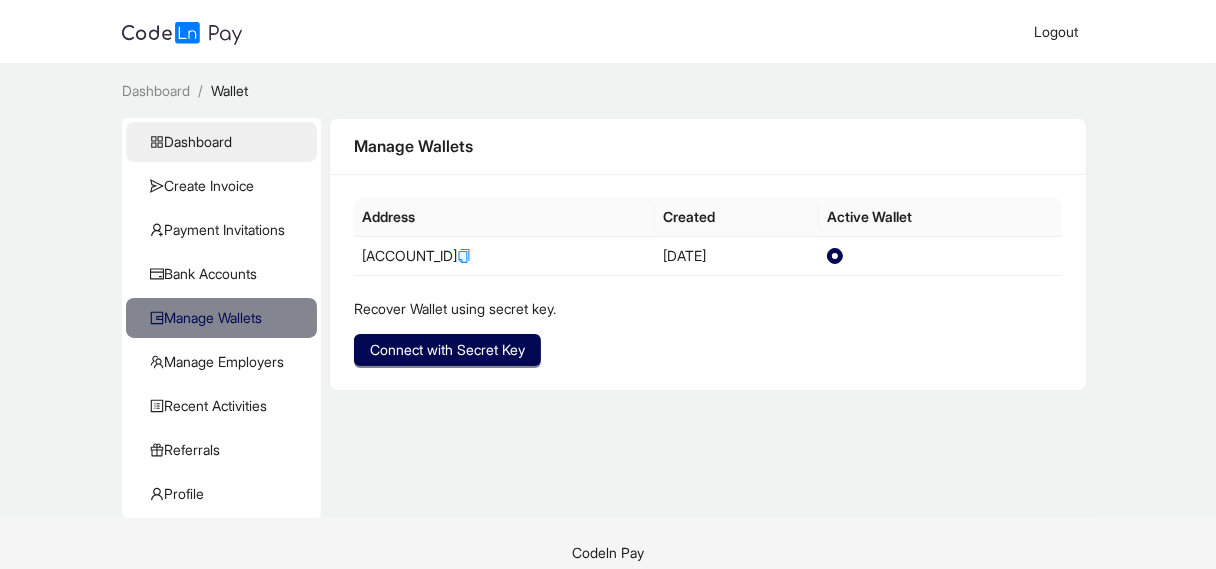 click on "Dashboard" 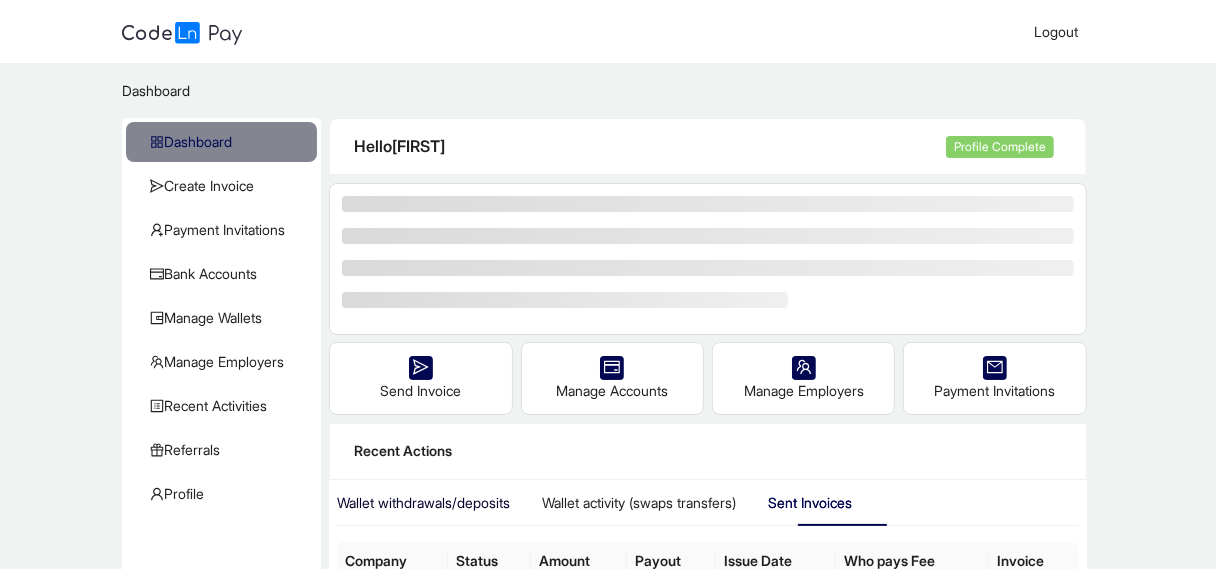 click on "Wallet  withdrawals/deposits" at bounding box center (423, 503) 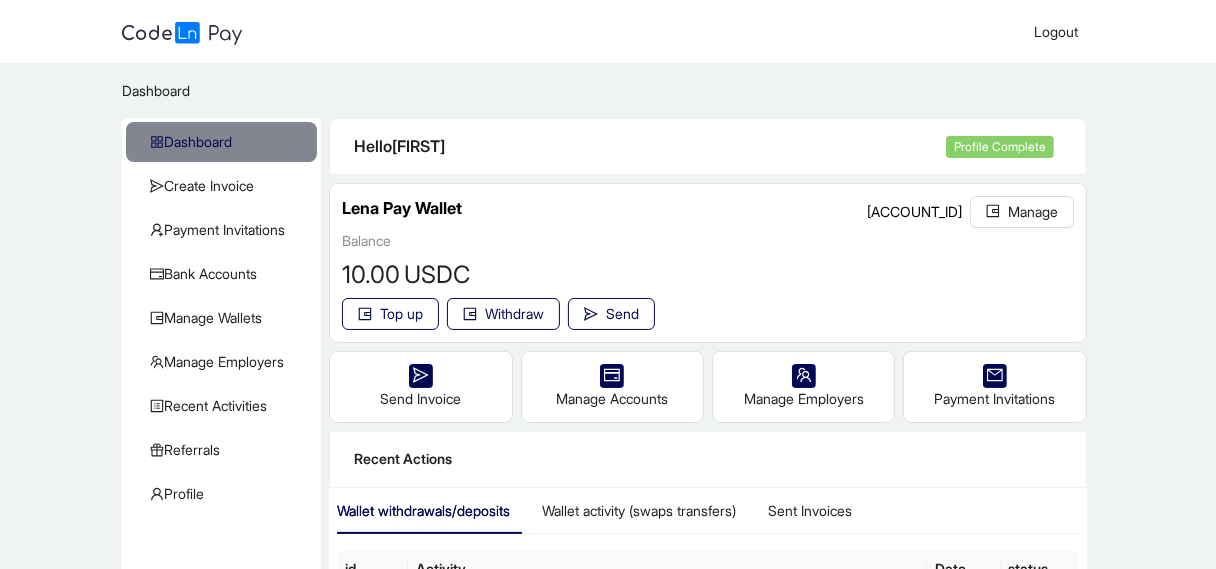 scroll, scrollTop: 39, scrollLeft: 0, axis: vertical 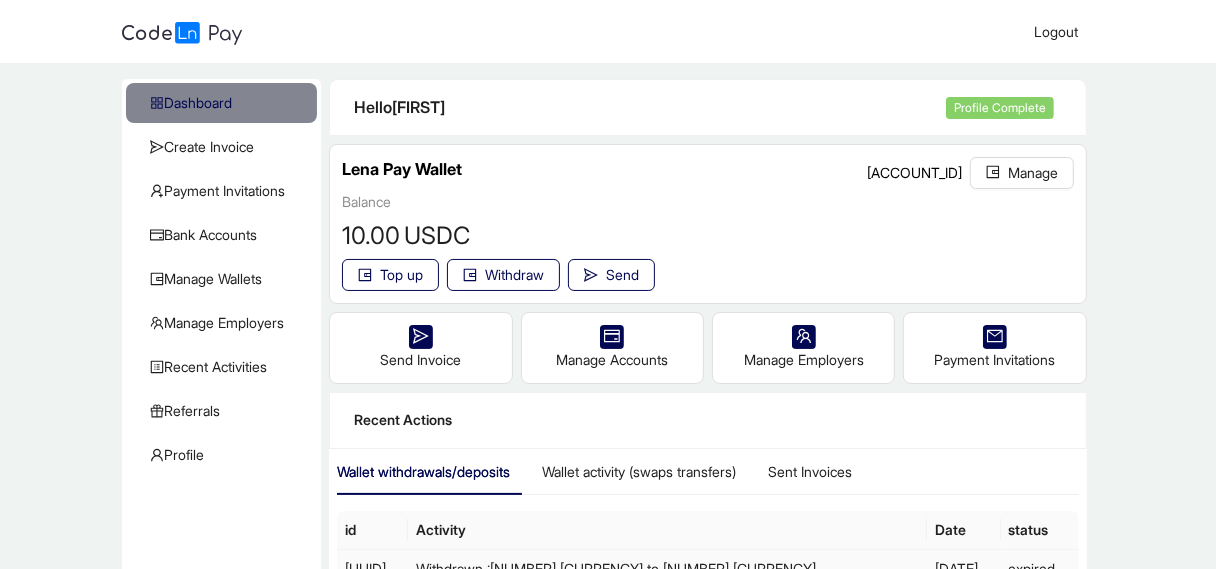 click on "[UUID]" at bounding box center [365, 568] 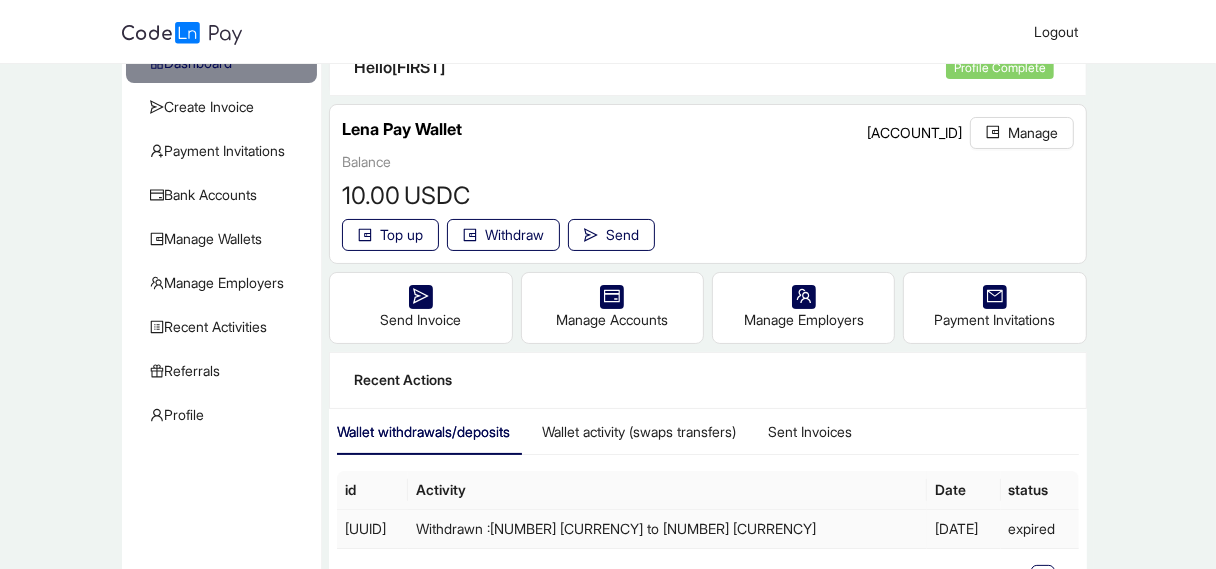 scroll, scrollTop: 118, scrollLeft: 0, axis: vertical 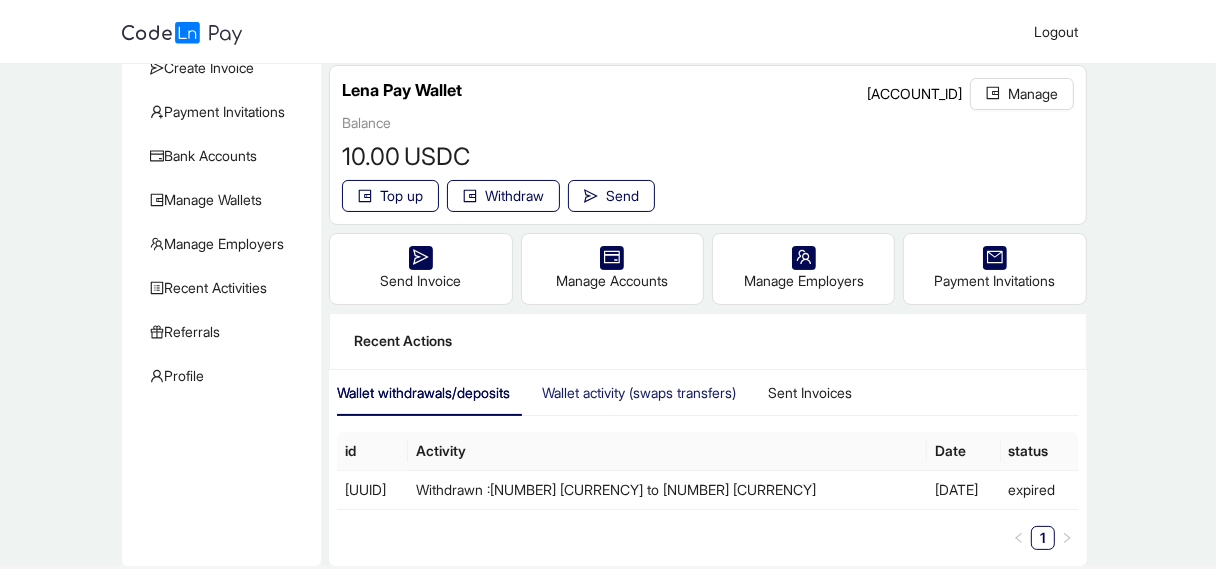 click on "Wallet activity (swaps transfers)" 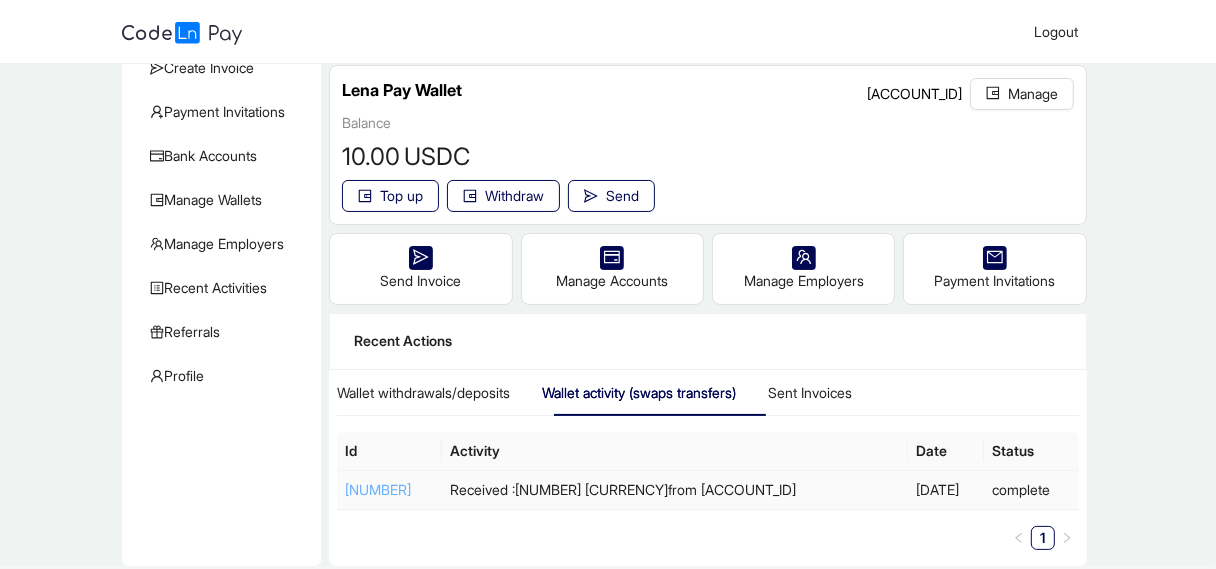 click on "[NUMBER]" at bounding box center (378, 489) 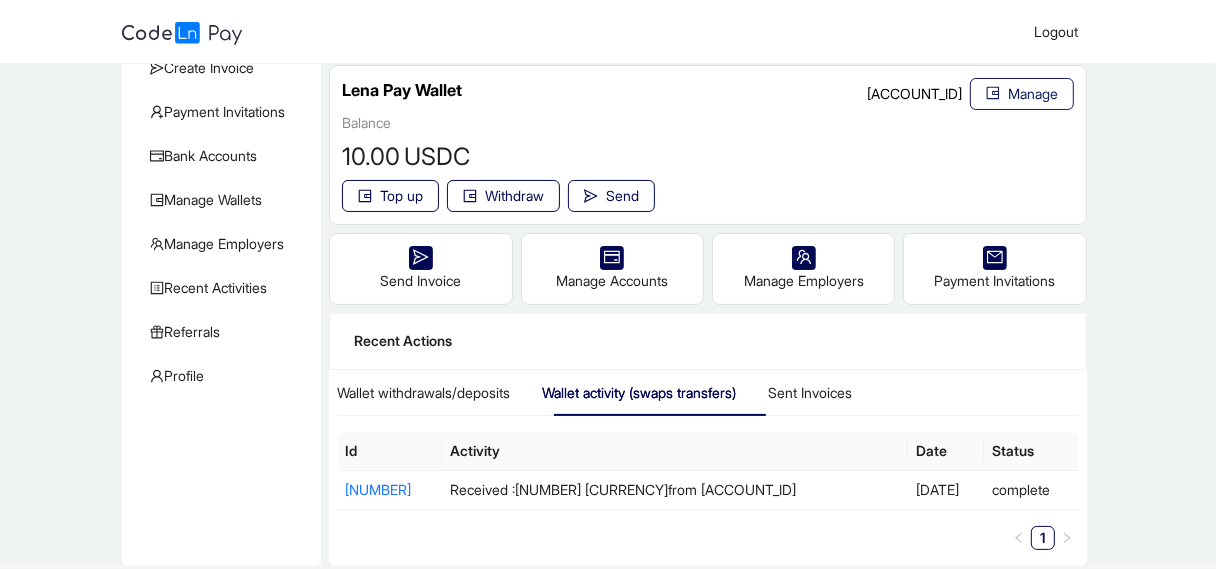 click on "Manage" 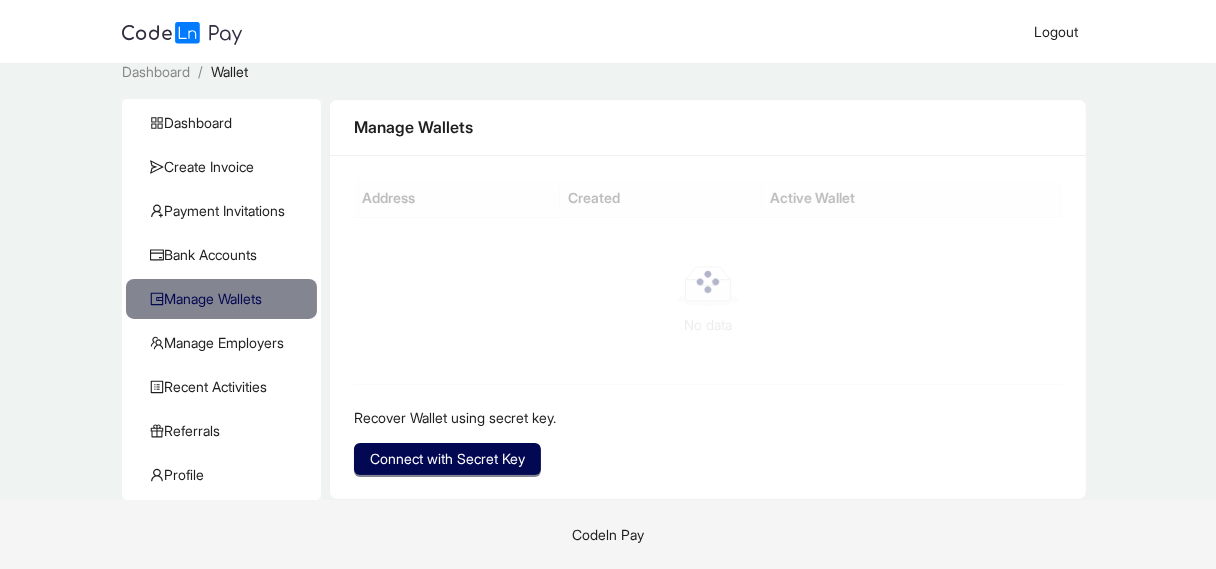 scroll, scrollTop: 0, scrollLeft: 0, axis: both 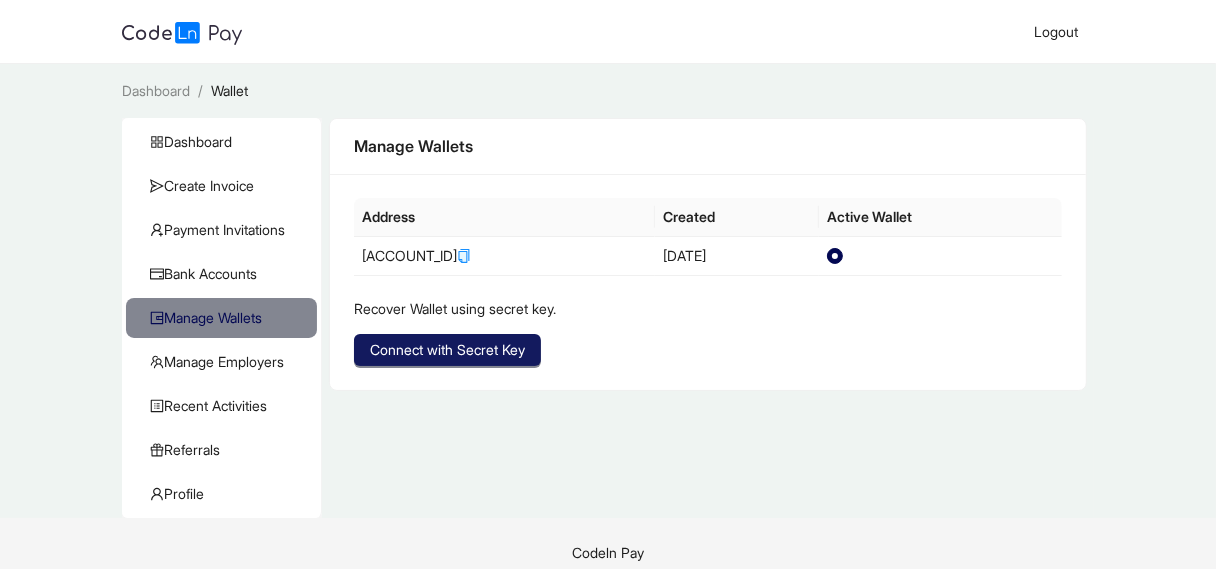 click on "Connect with Secret Key" 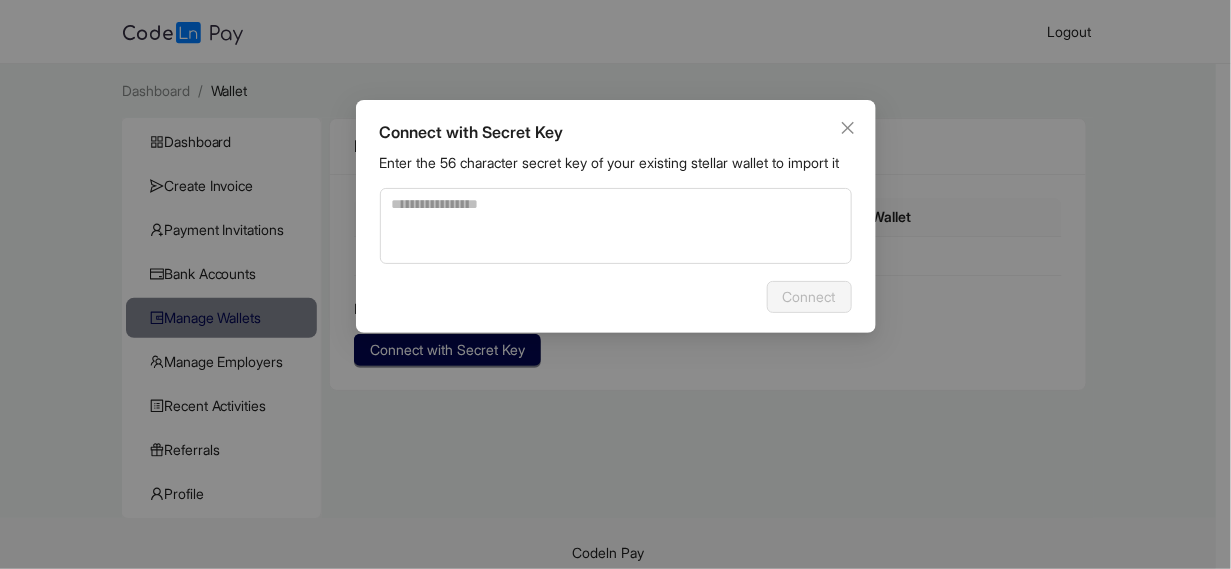 click on "Connect with Secret Key Enter the 56 character secret key of your existing stellar wallet to import it Connect" at bounding box center (615, 284) 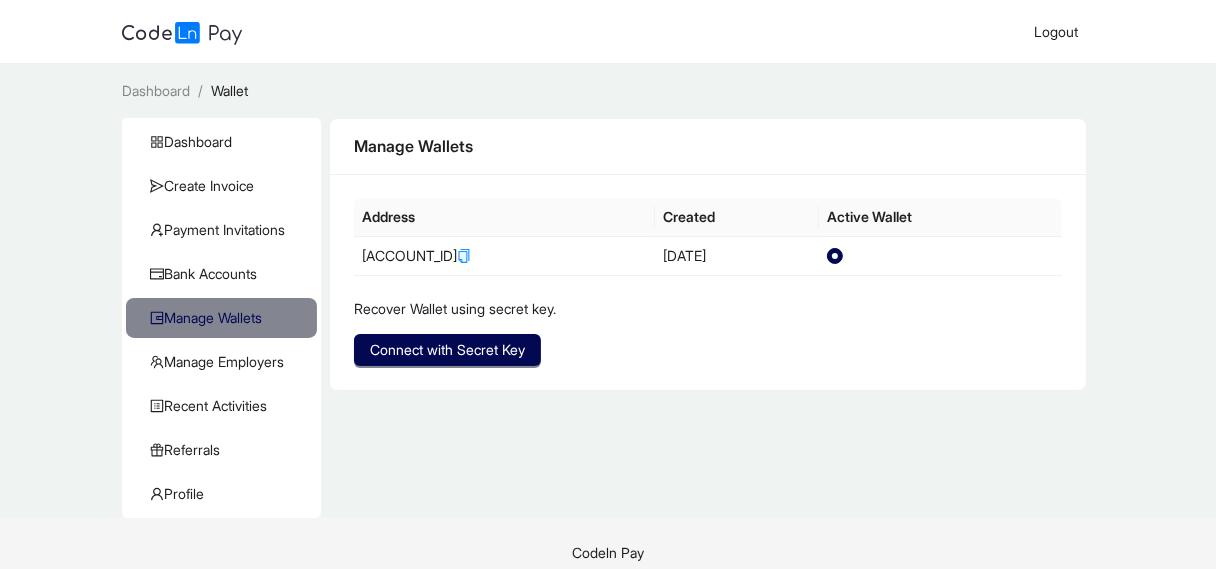 type 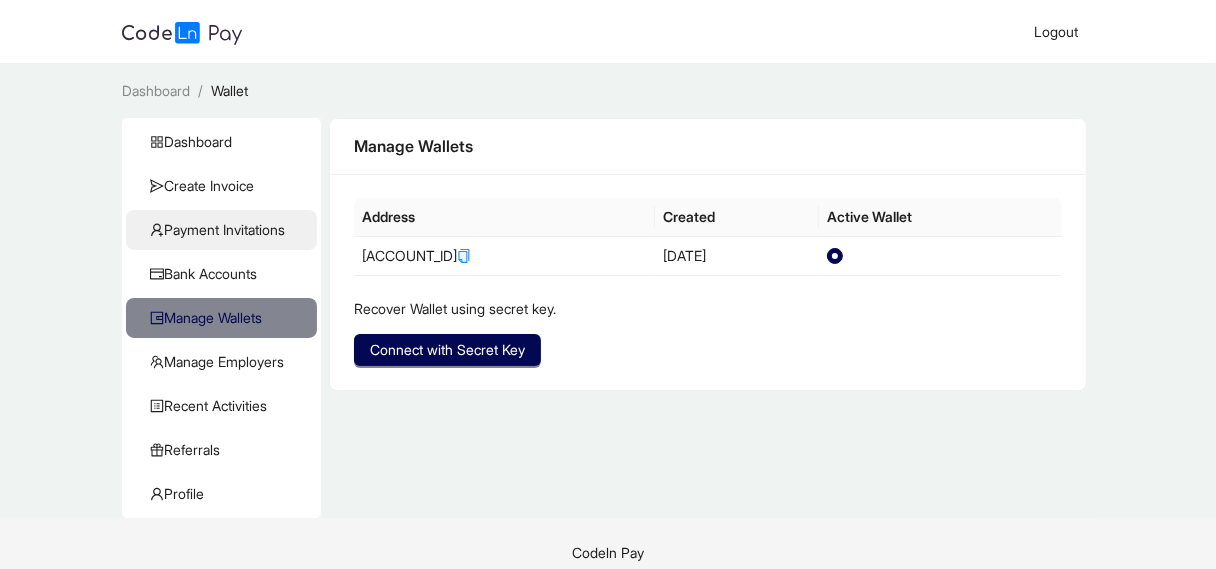 click on "Payment Invitations" 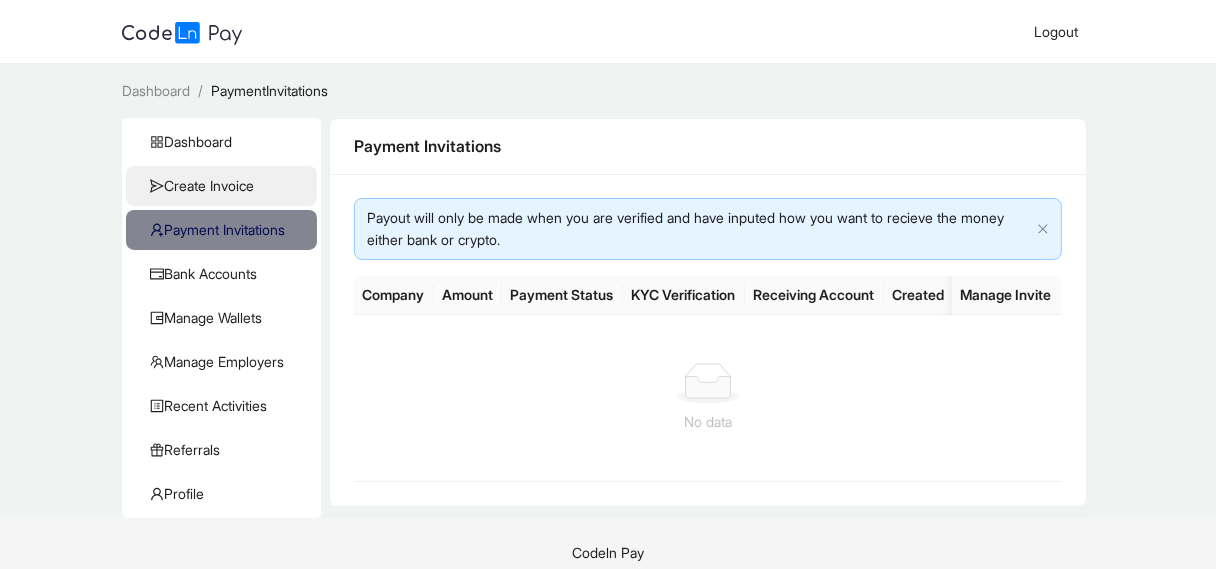 click on "Create Invoice" 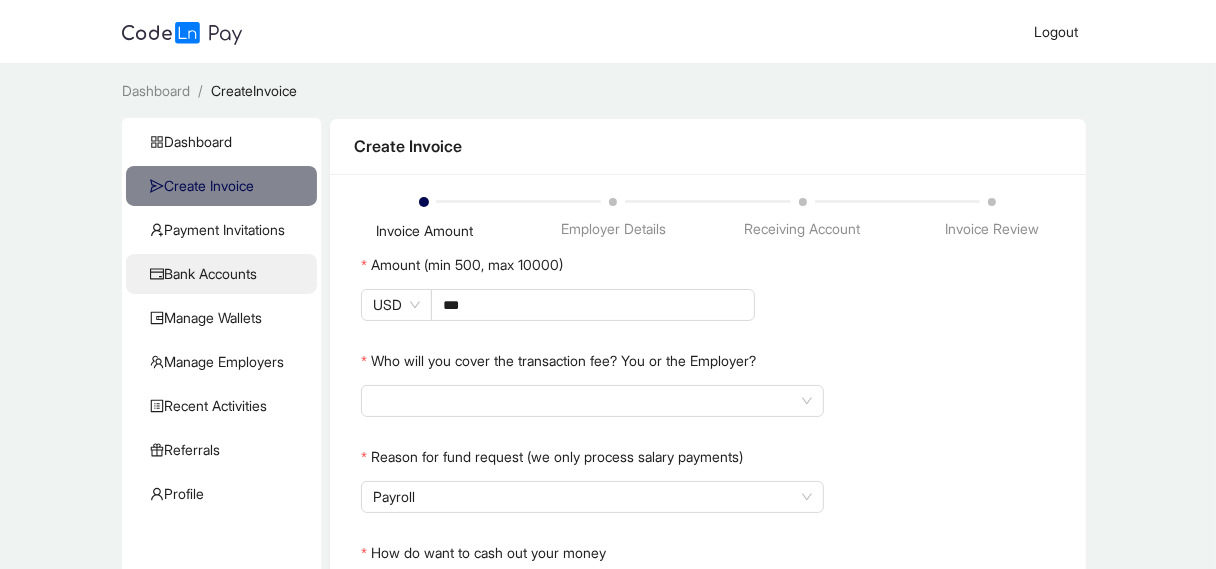 click on "Bank Accounts" 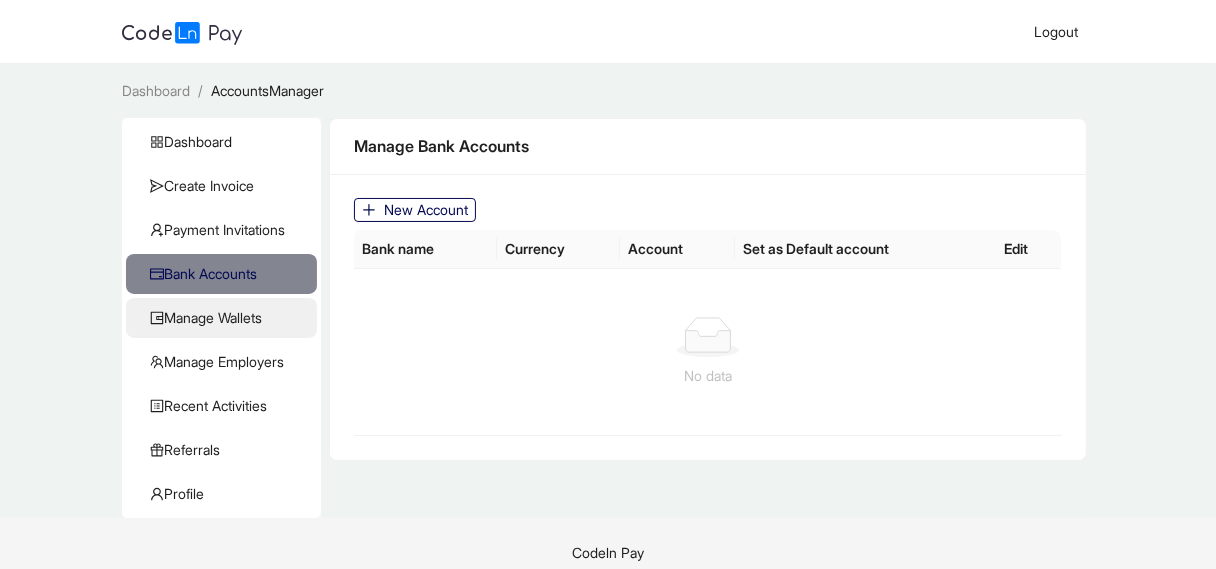click on "Manage Wallets" 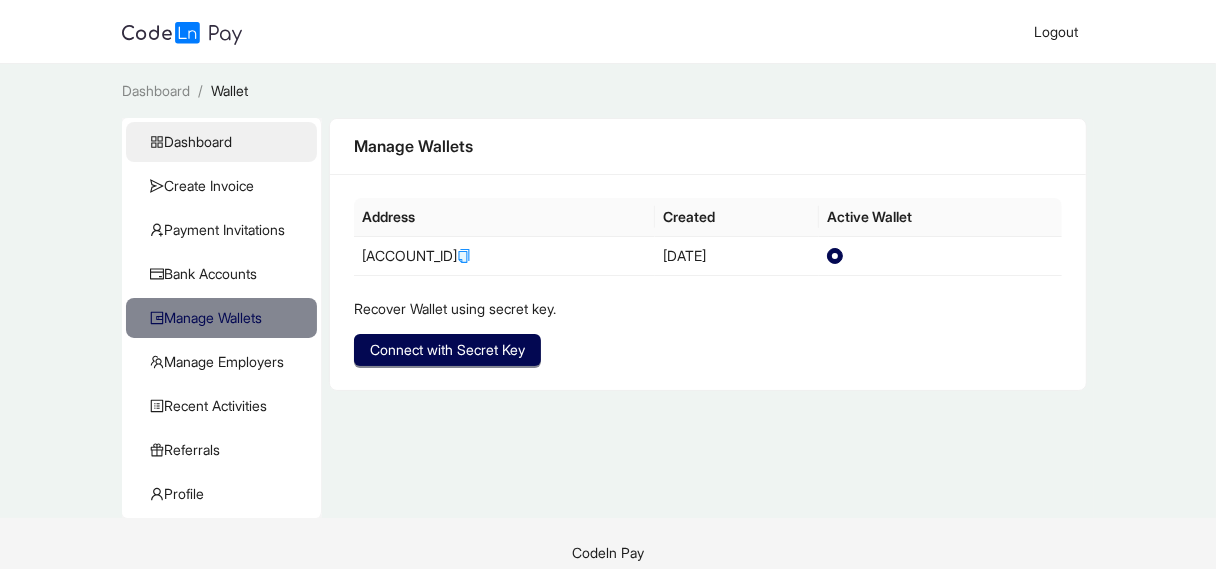 click on "Dashboard" 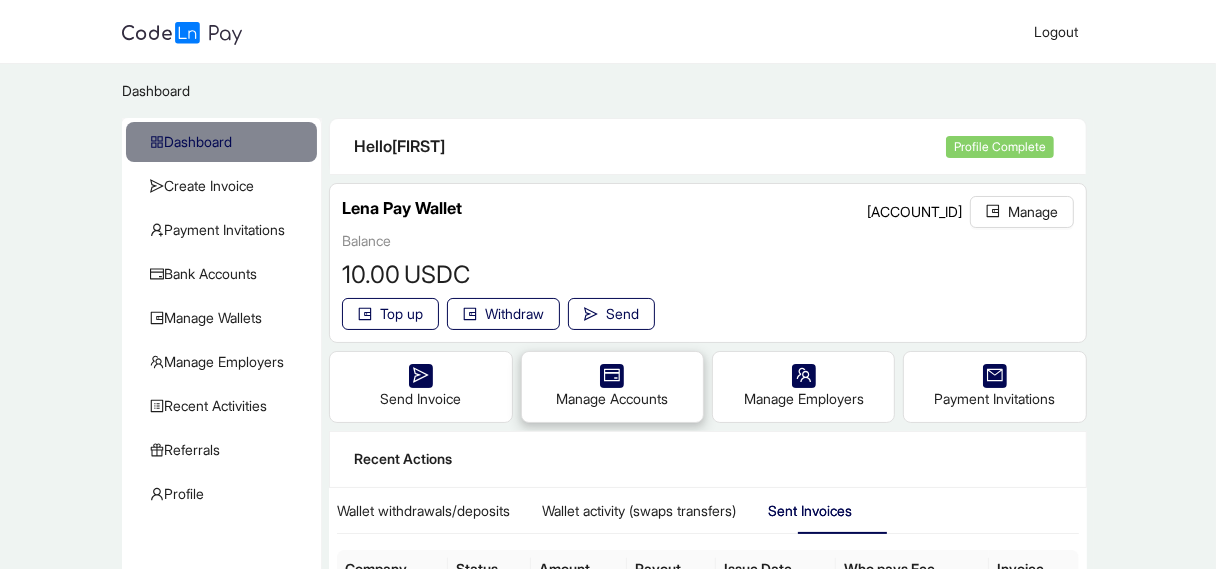 click on "Manage Accounts" at bounding box center (612, 387) 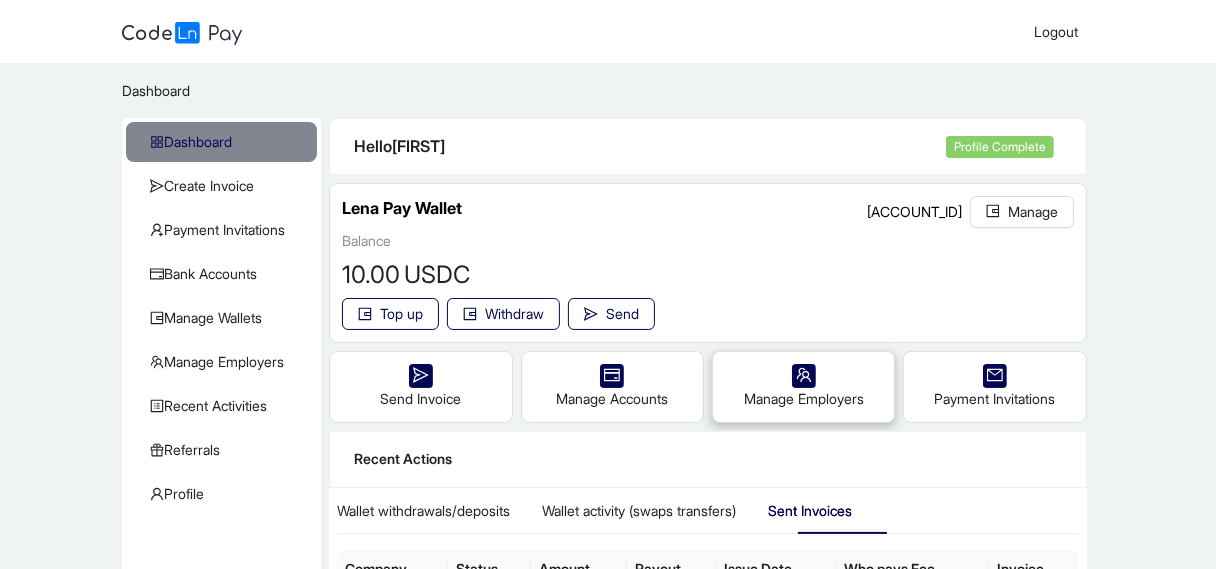 click on "Manage Employers" at bounding box center [803, 387] 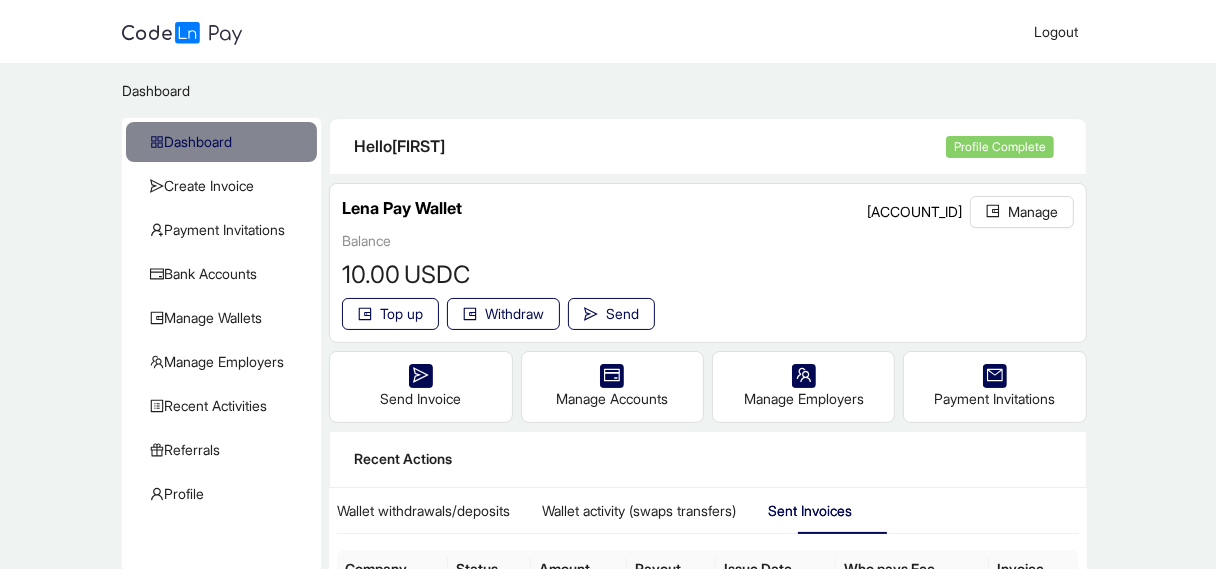 click on "Hello  [FIRST]  Profile Complete   [NAME] Pay Wallet  [ACCOUNT_ID] Manage Balance [NUMBER] .00 [CURRENCY] Top up Withdraw Send reset  Send Invoice   Manage Accounts   Manage Employers   Payment Invitations  Recent Actions Wallet  withdrawals/deposits Wallet activity (swaps transfers) Sent Invoices Company Status Amount Payout Issue Date Who pays Fee  Invoice               No data" 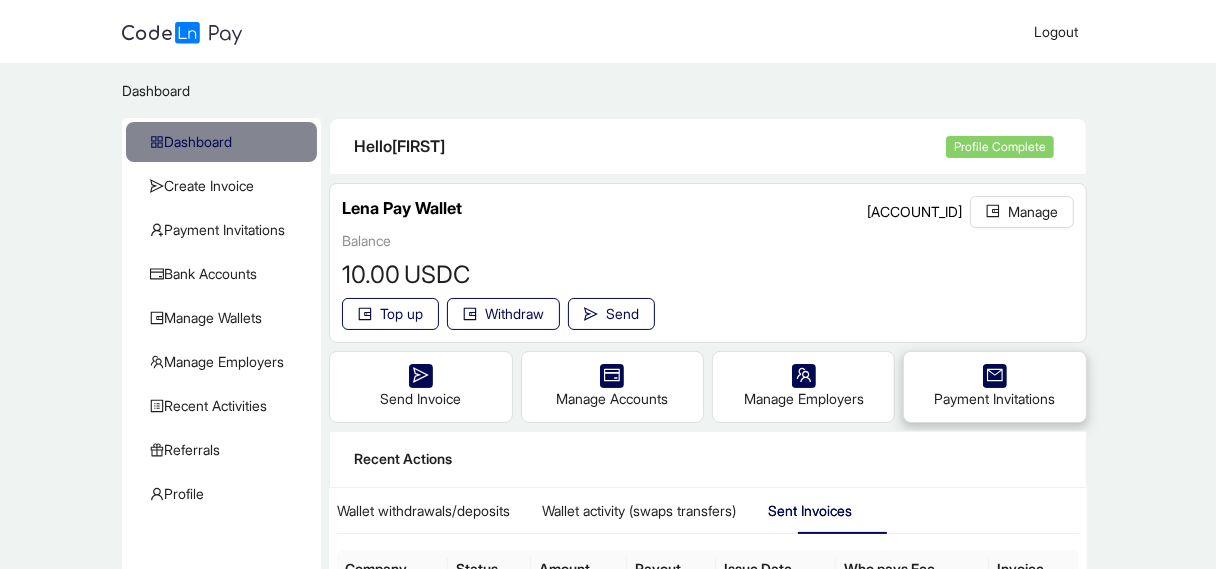 click on "Payment Invitations" at bounding box center (994, 387) 